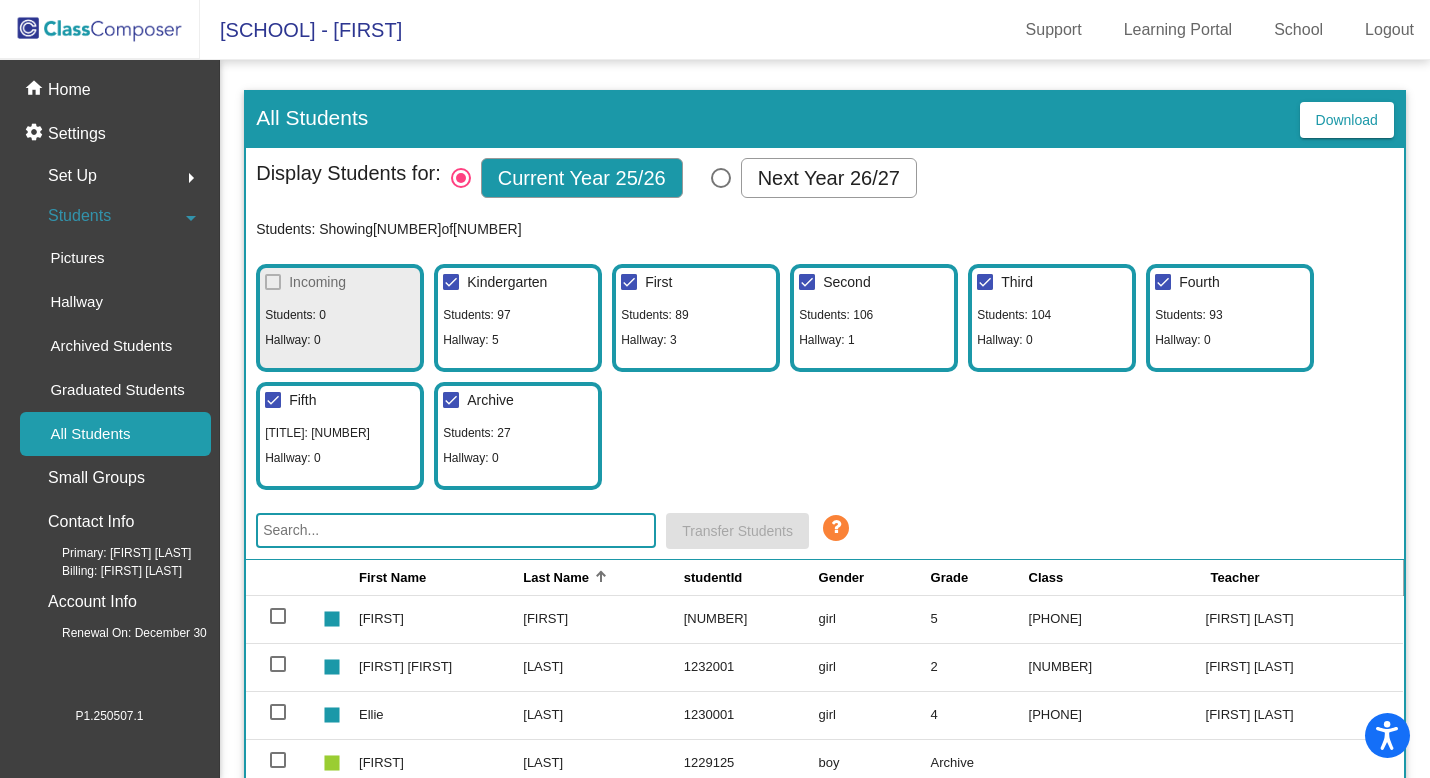 scroll, scrollTop: 0, scrollLeft: 0, axis: both 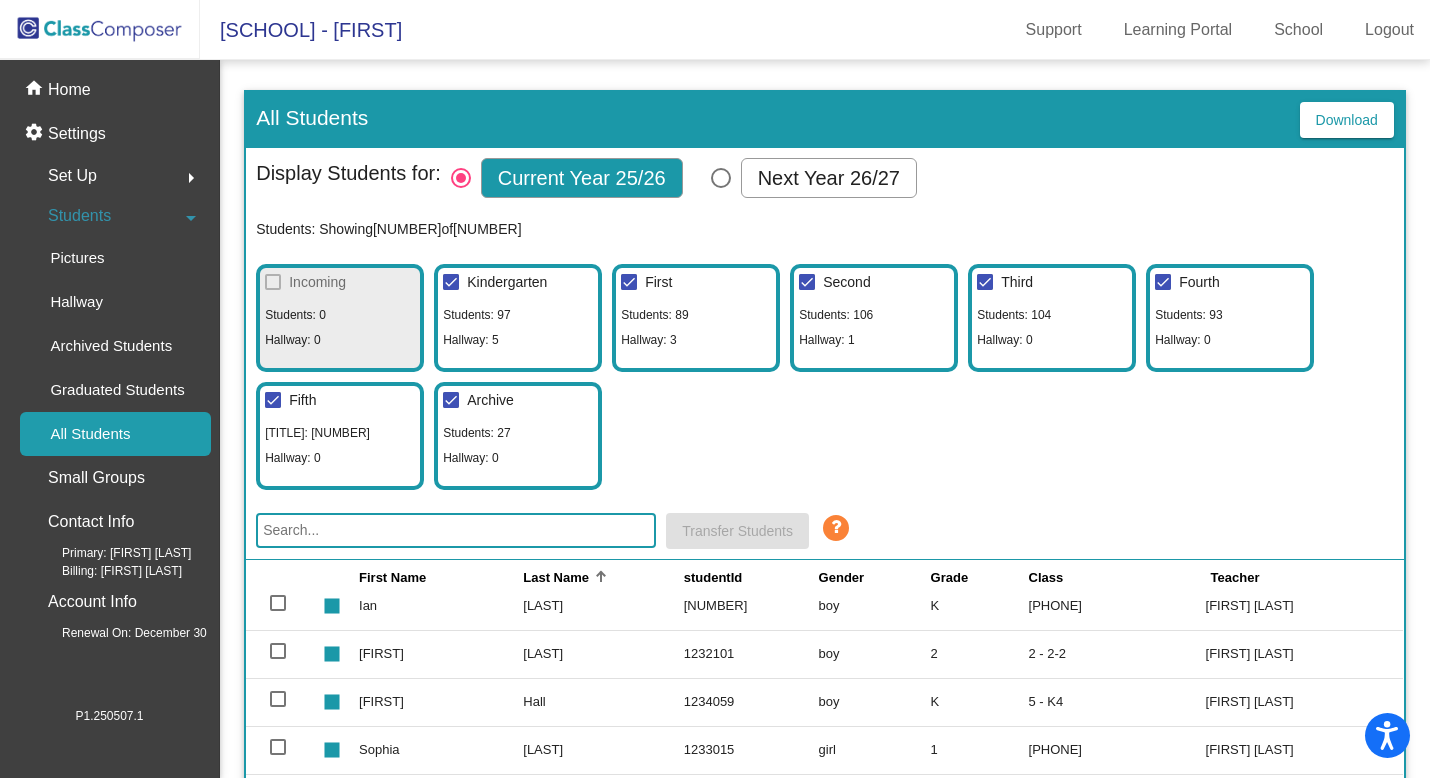 click on "[SCHOOL] - [FIRST]" 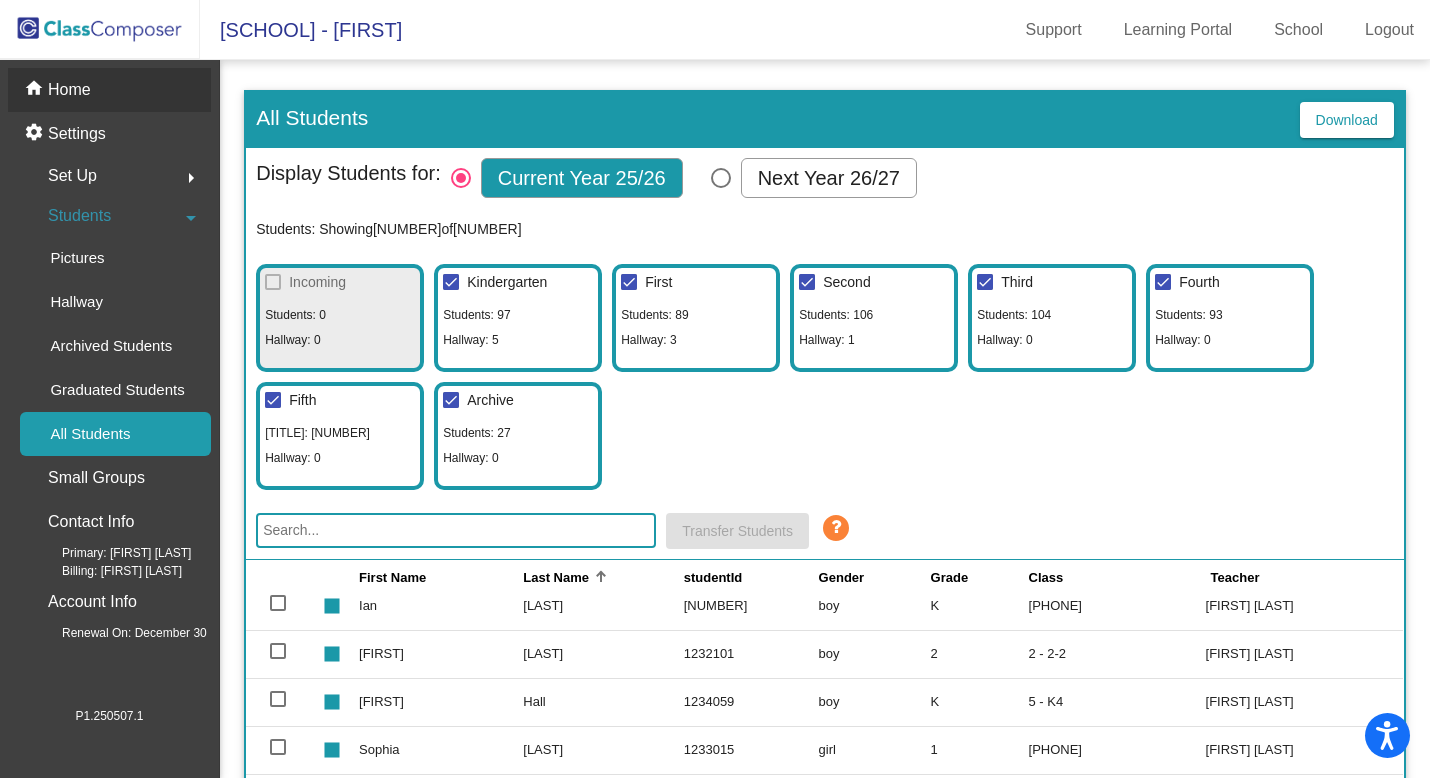 click on "Home" 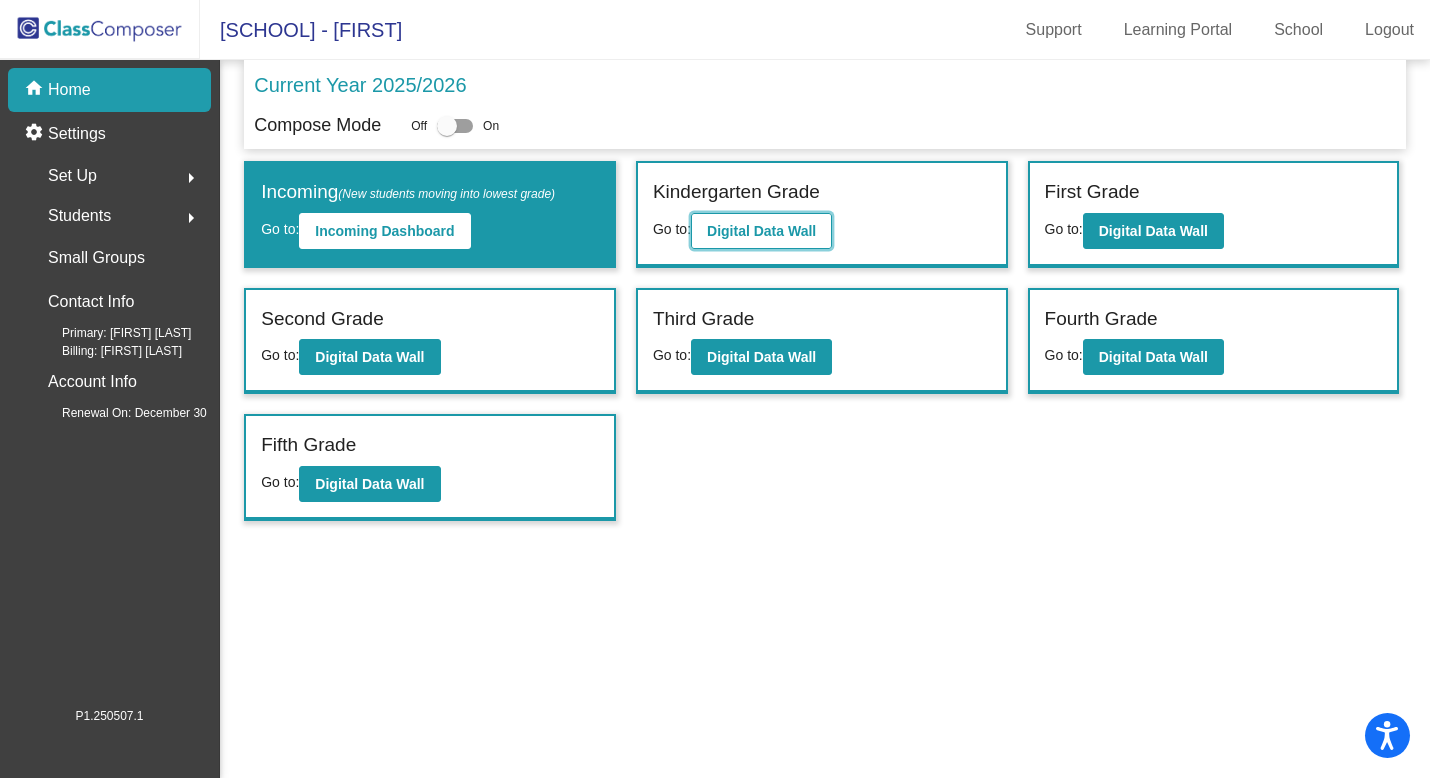 click on "Digital Data Wall" 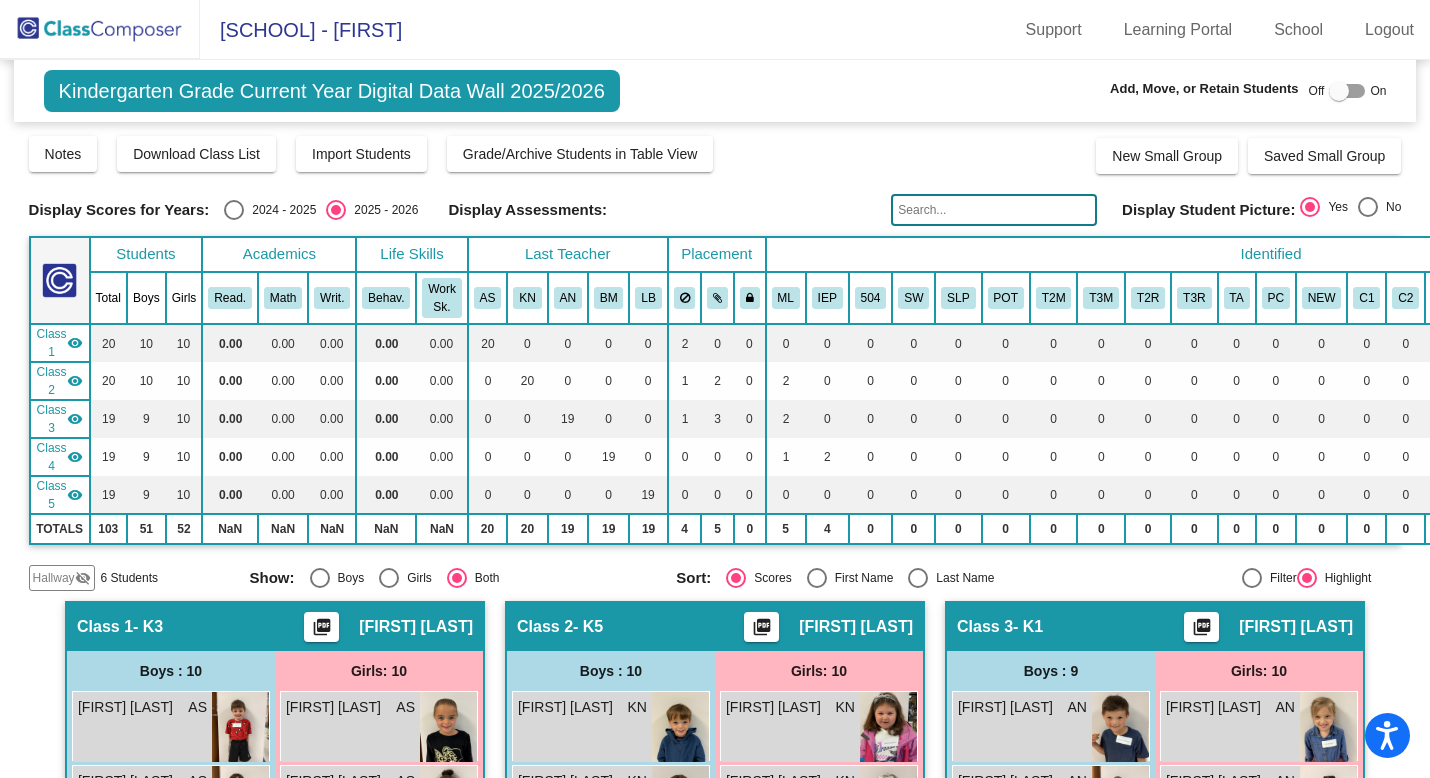 click on "Hallway" 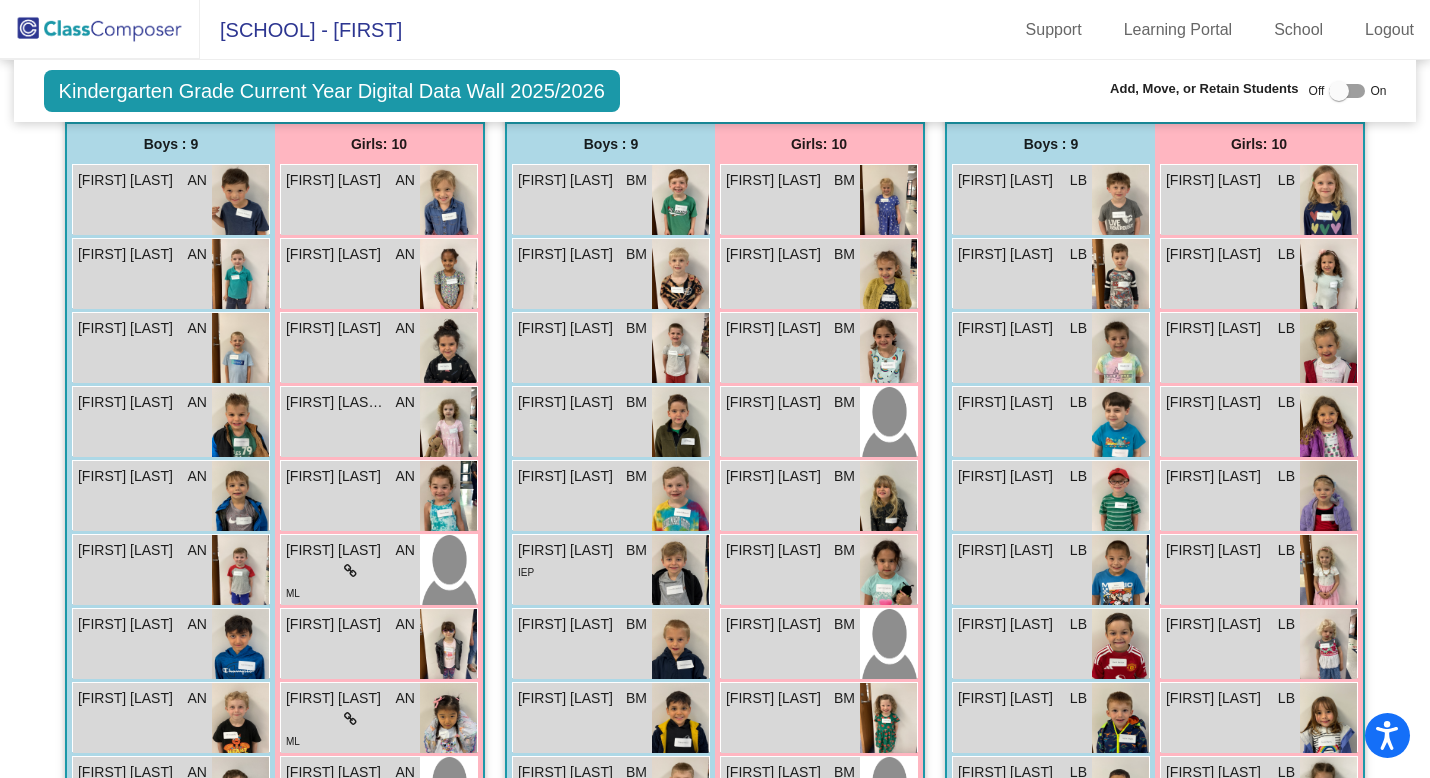scroll, scrollTop: 1378, scrollLeft: 0, axis: vertical 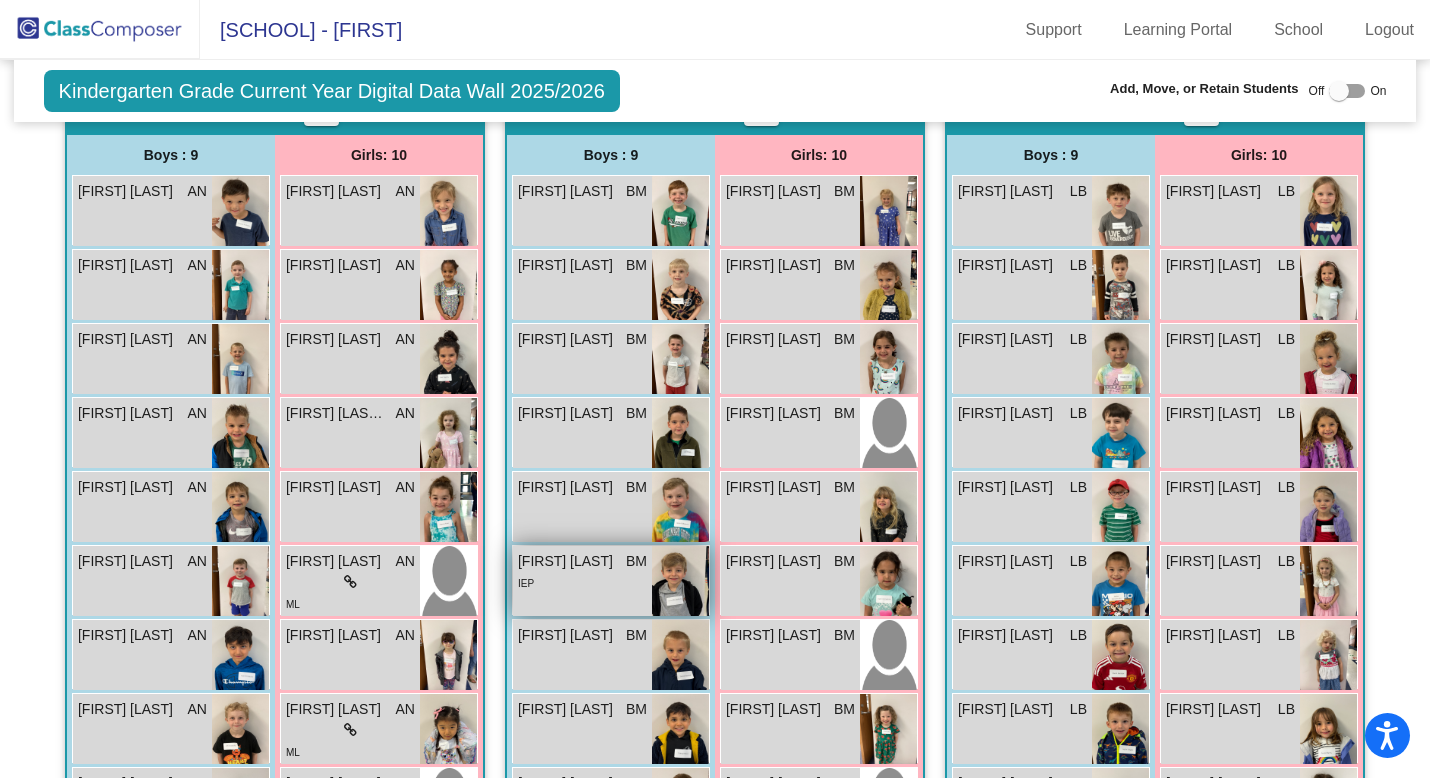 click on "IEP" at bounding box center (582, 582) 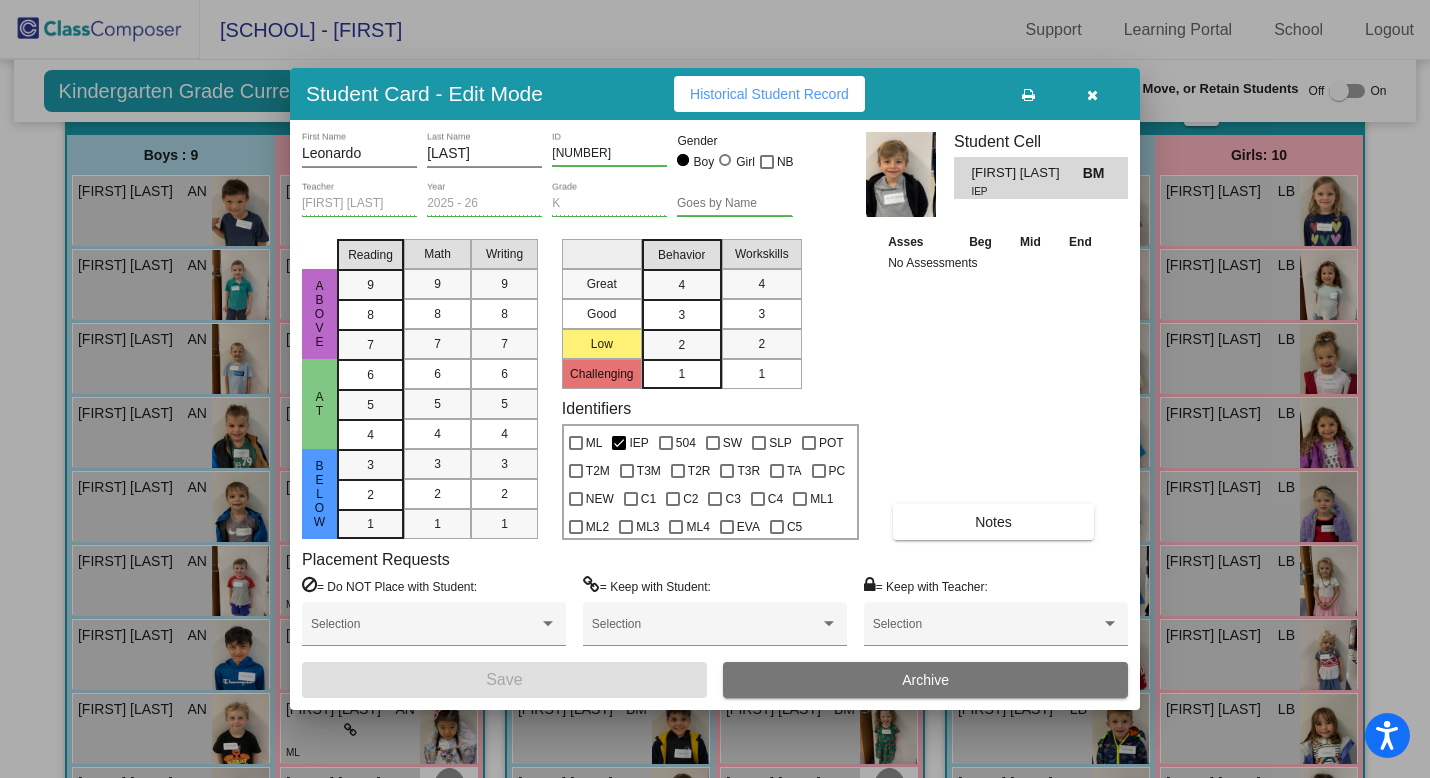 click at bounding box center [1092, 94] 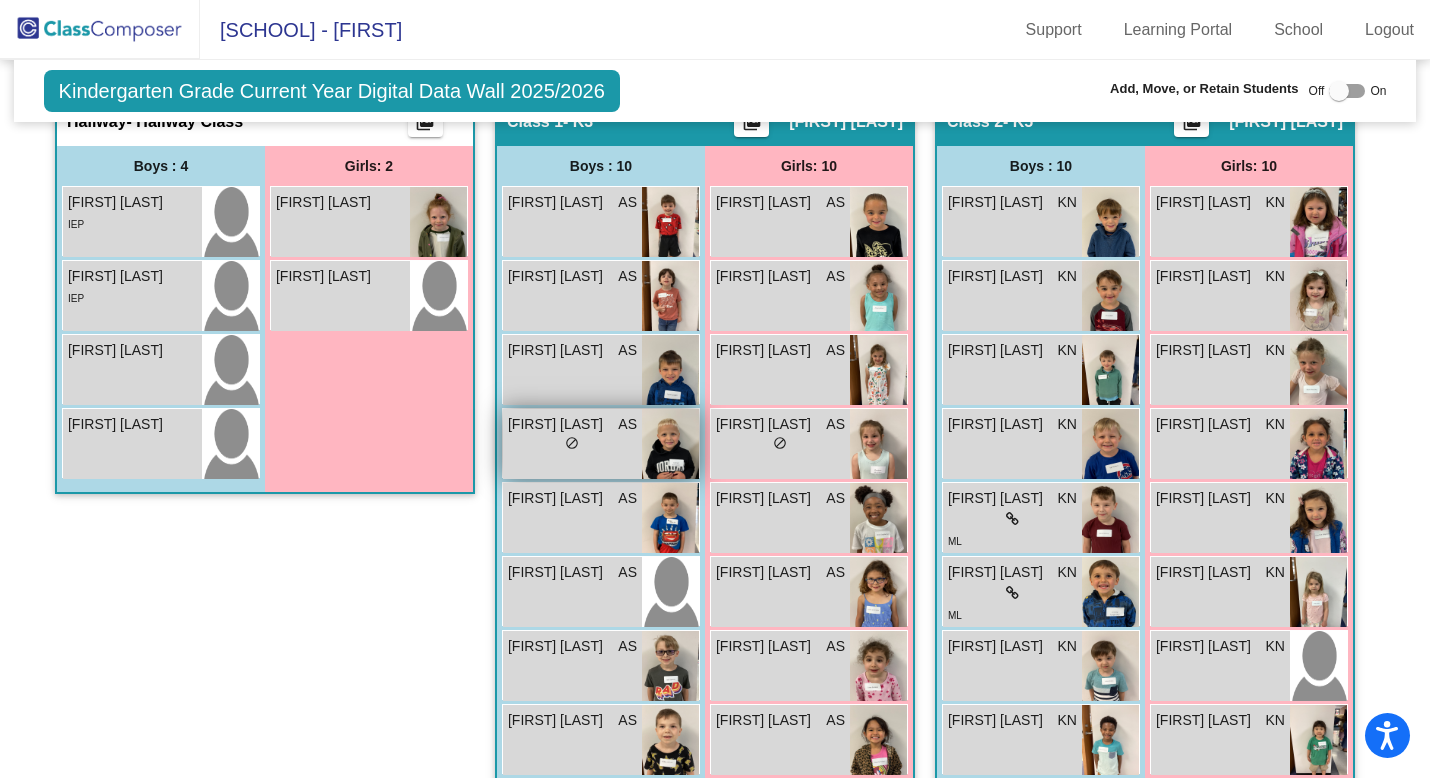 scroll, scrollTop: 504, scrollLeft: 0, axis: vertical 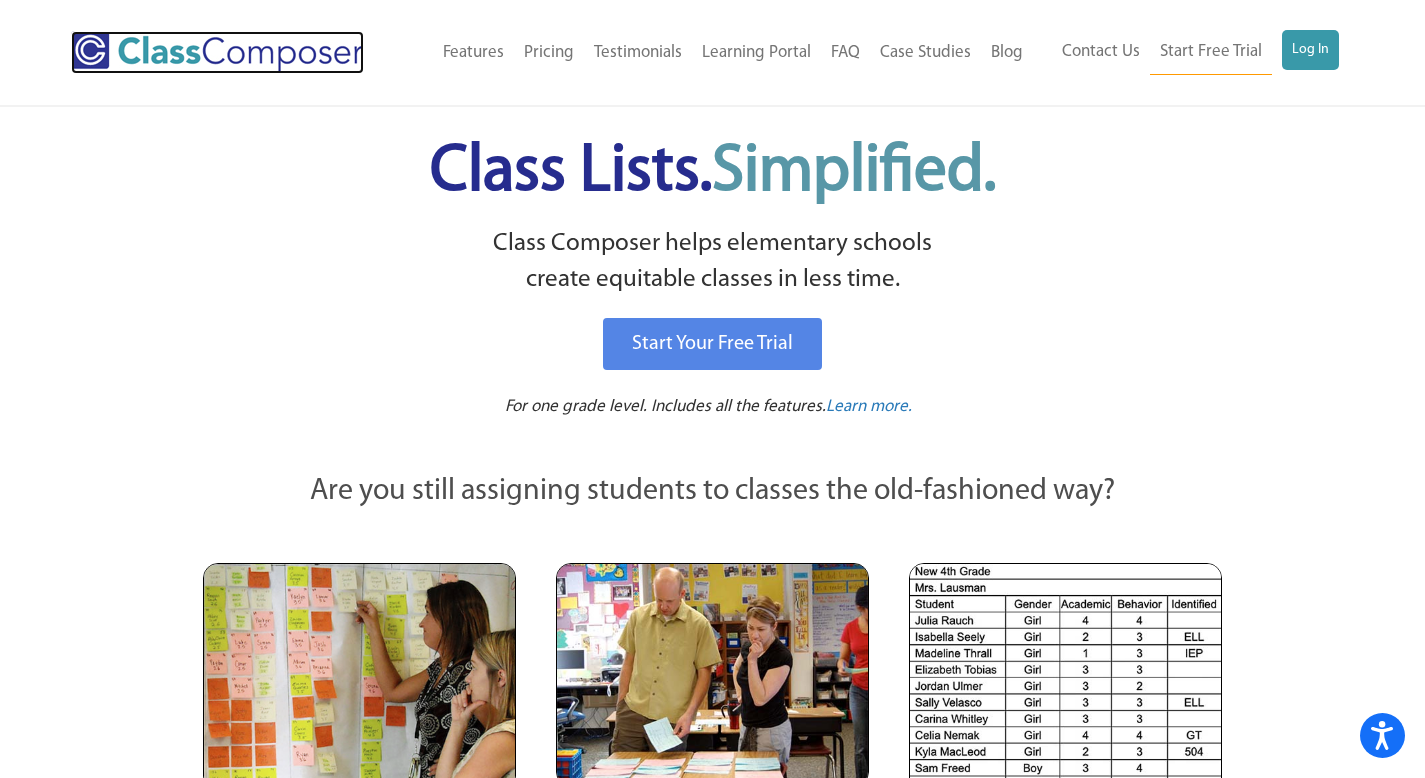click at bounding box center (217, 52) 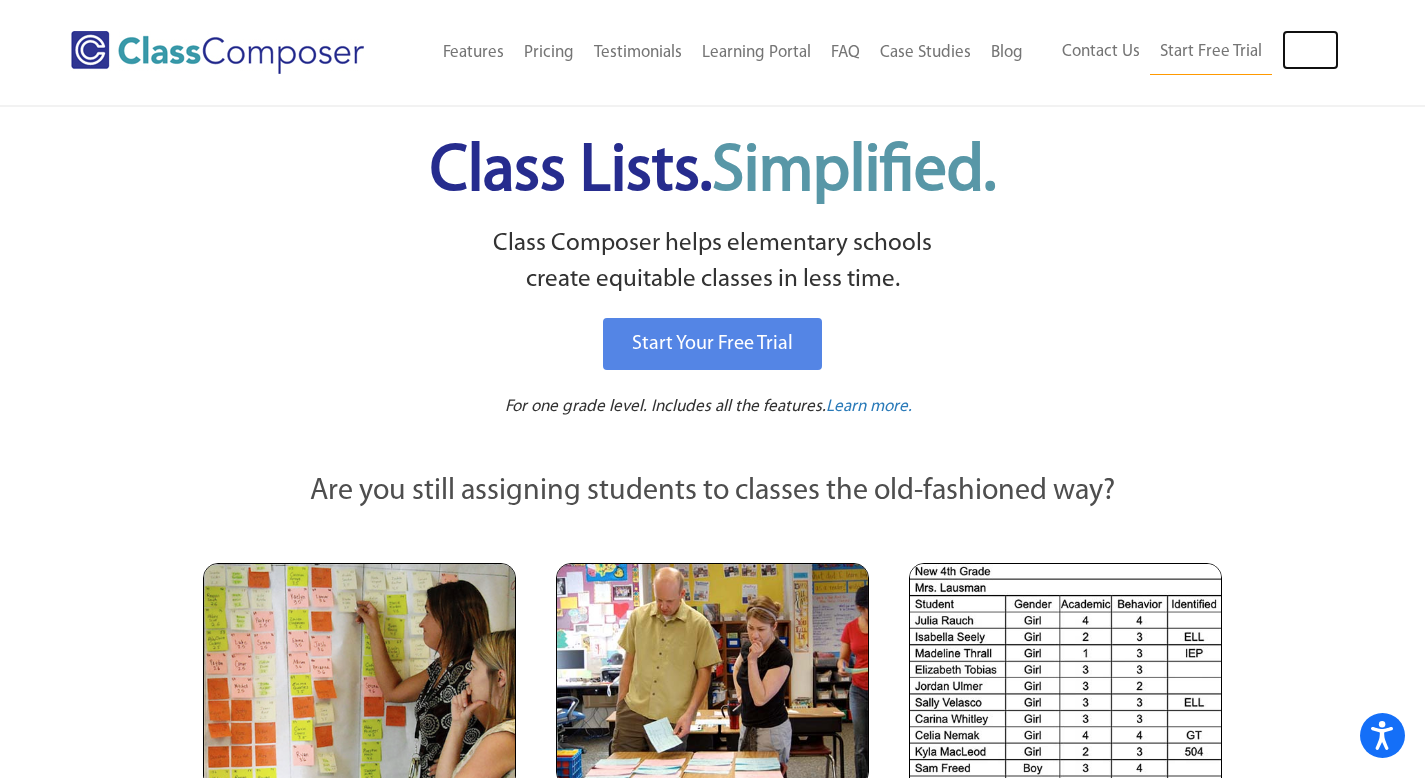 scroll, scrollTop: 0, scrollLeft: 0, axis: both 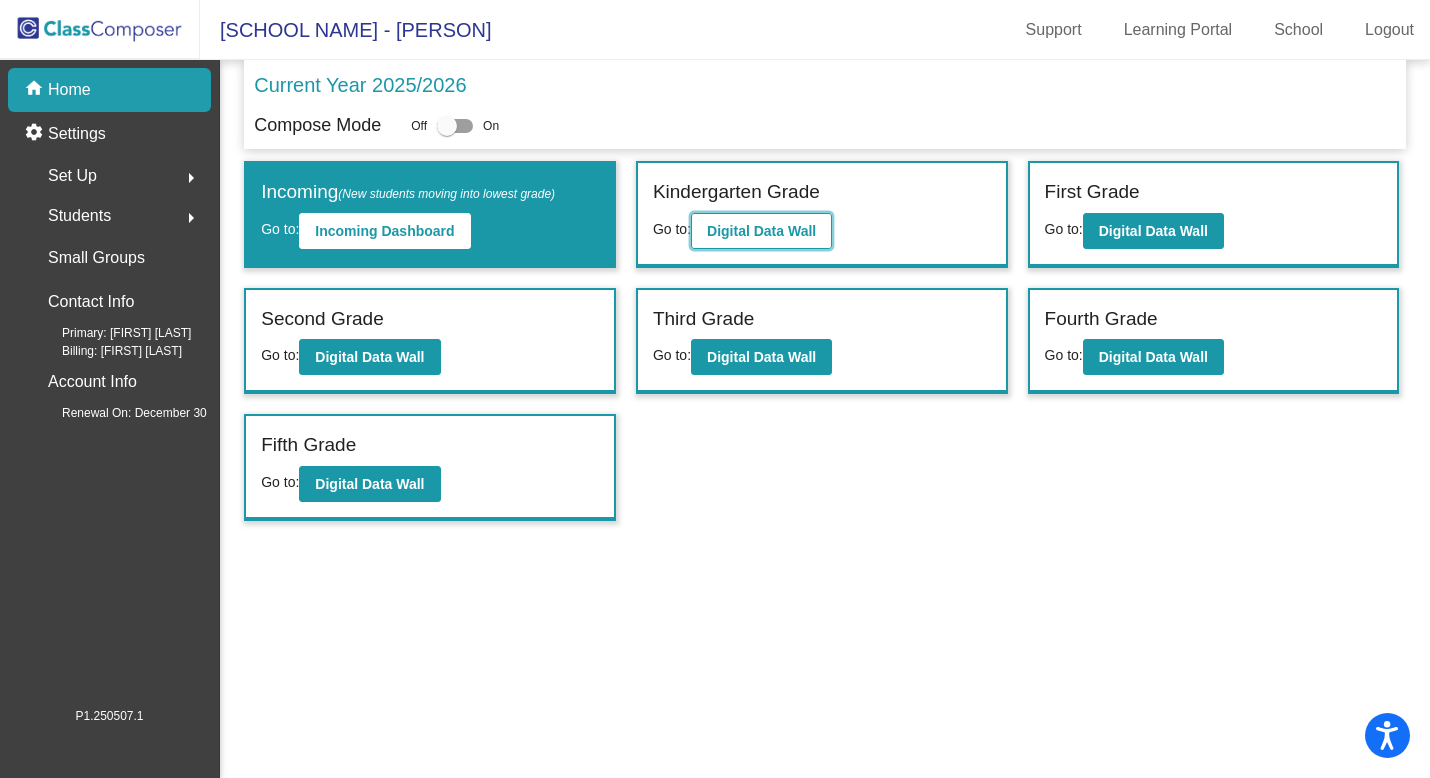 click on "Digital Data Wall" 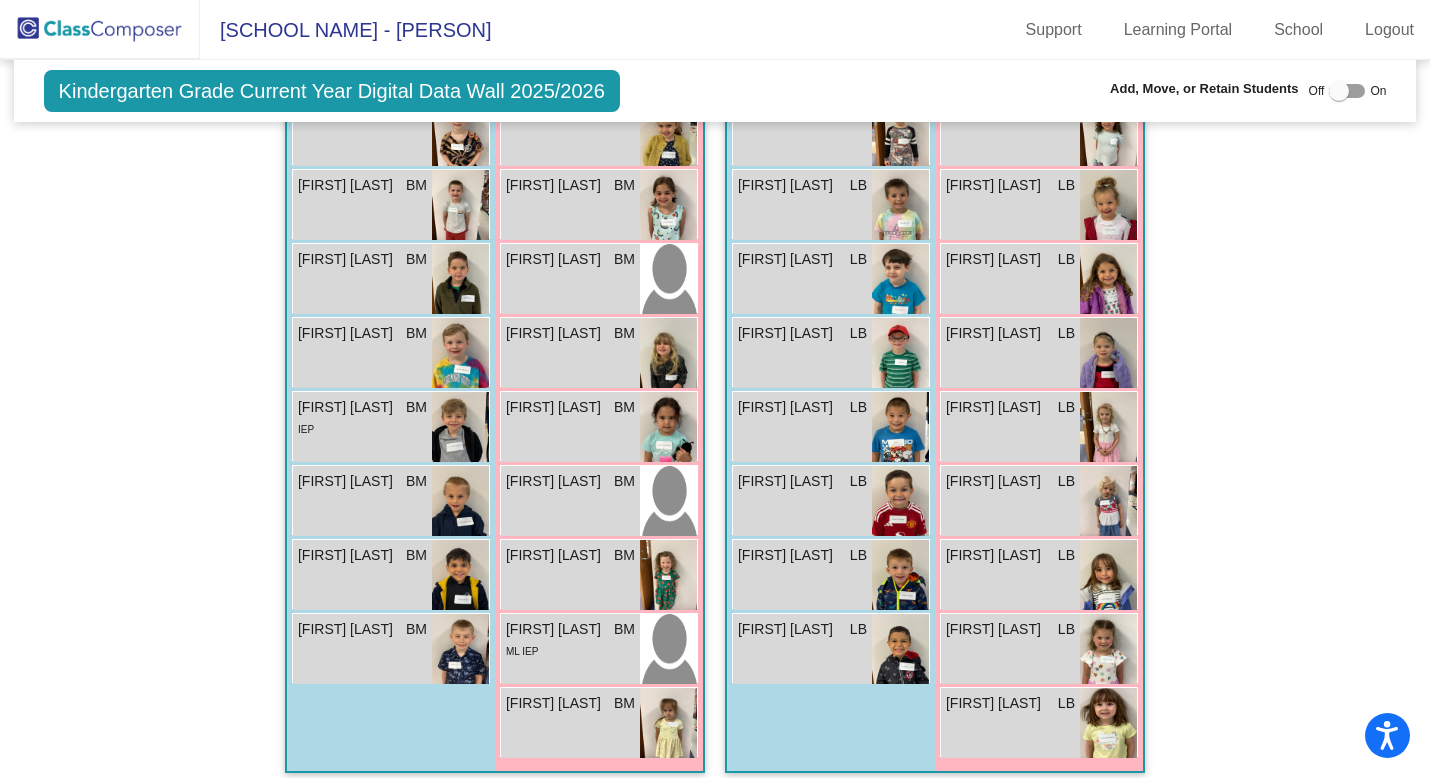 scroll, scrollTop: 1556, scrollLeft: 0, axis: vertical 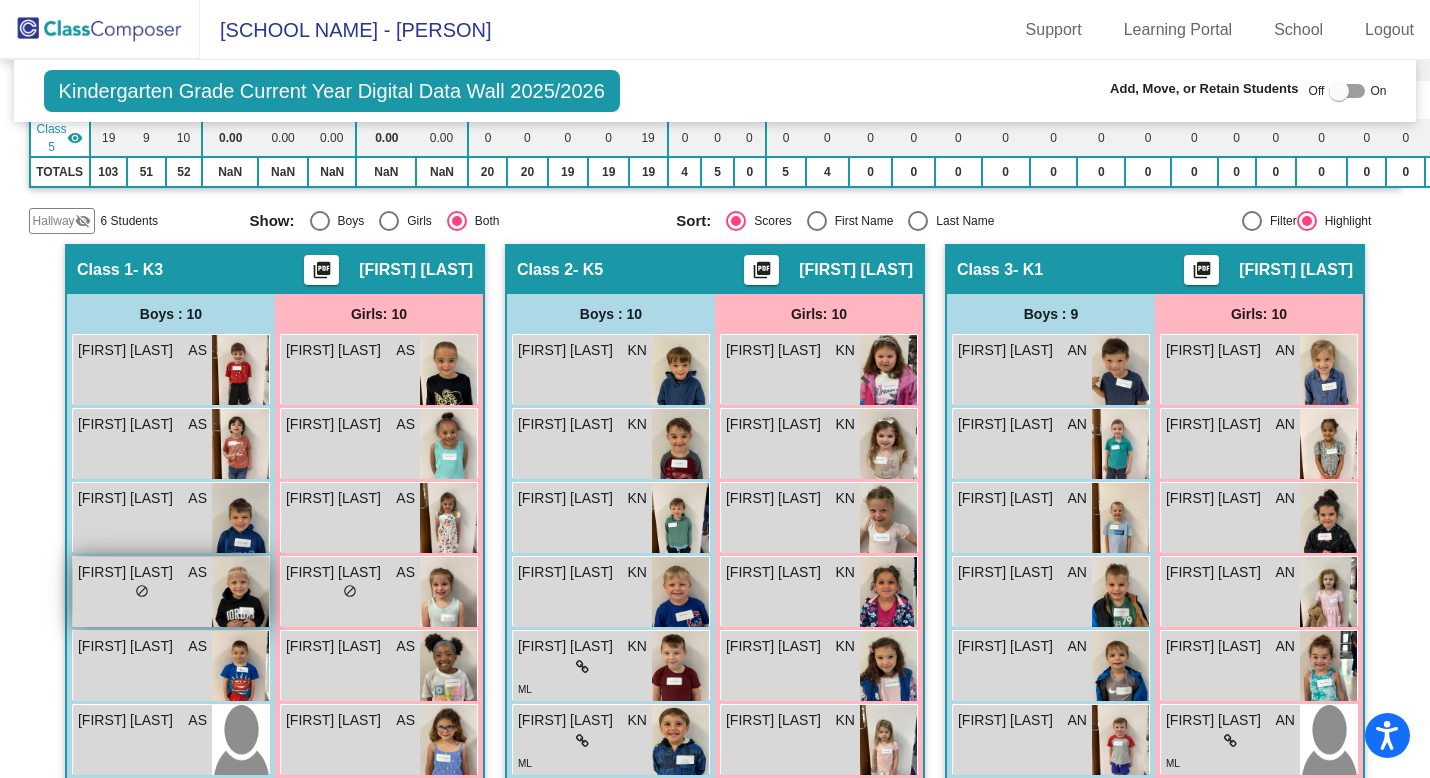 click on "lock do_not_disturb_alt" at bounding box center [142, 593] 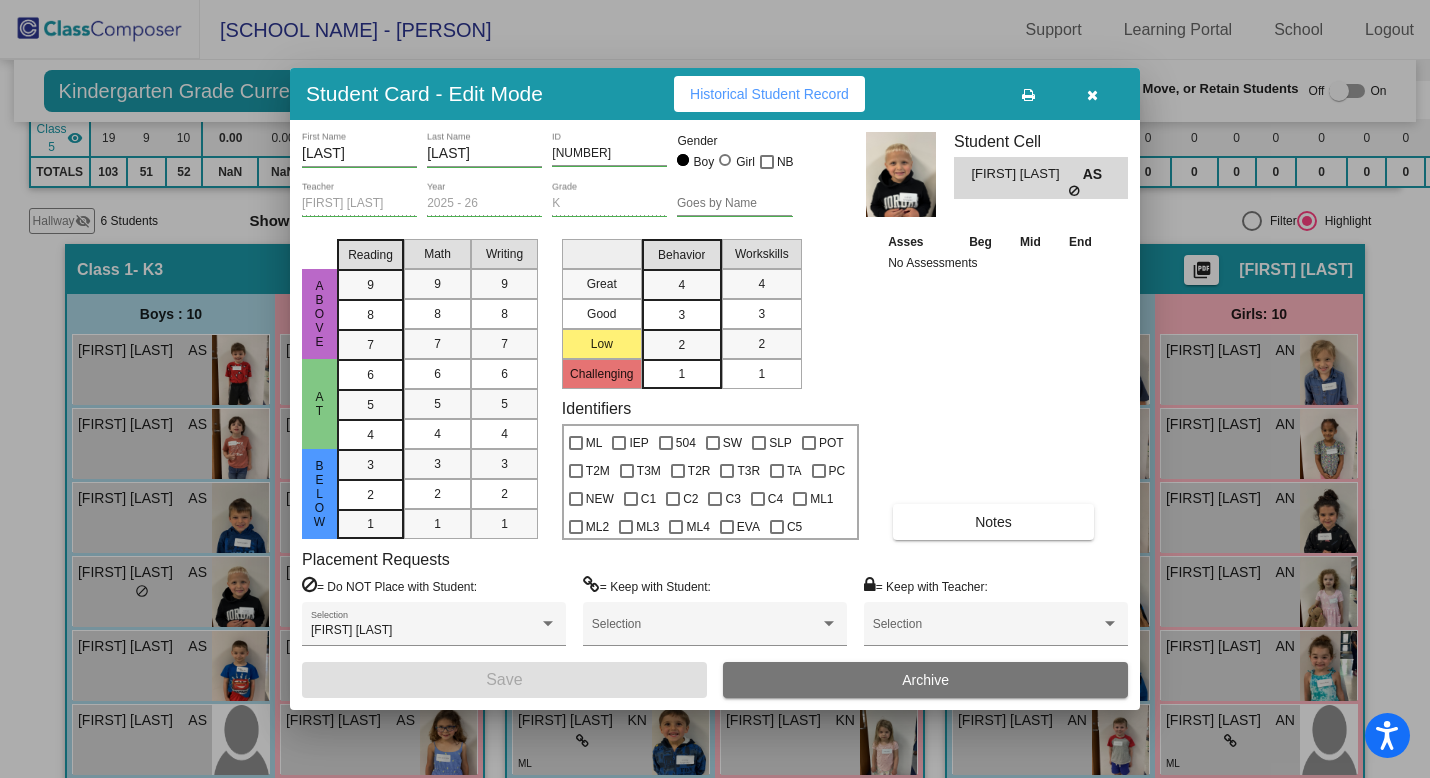 click at bounding box center (1092, 94) 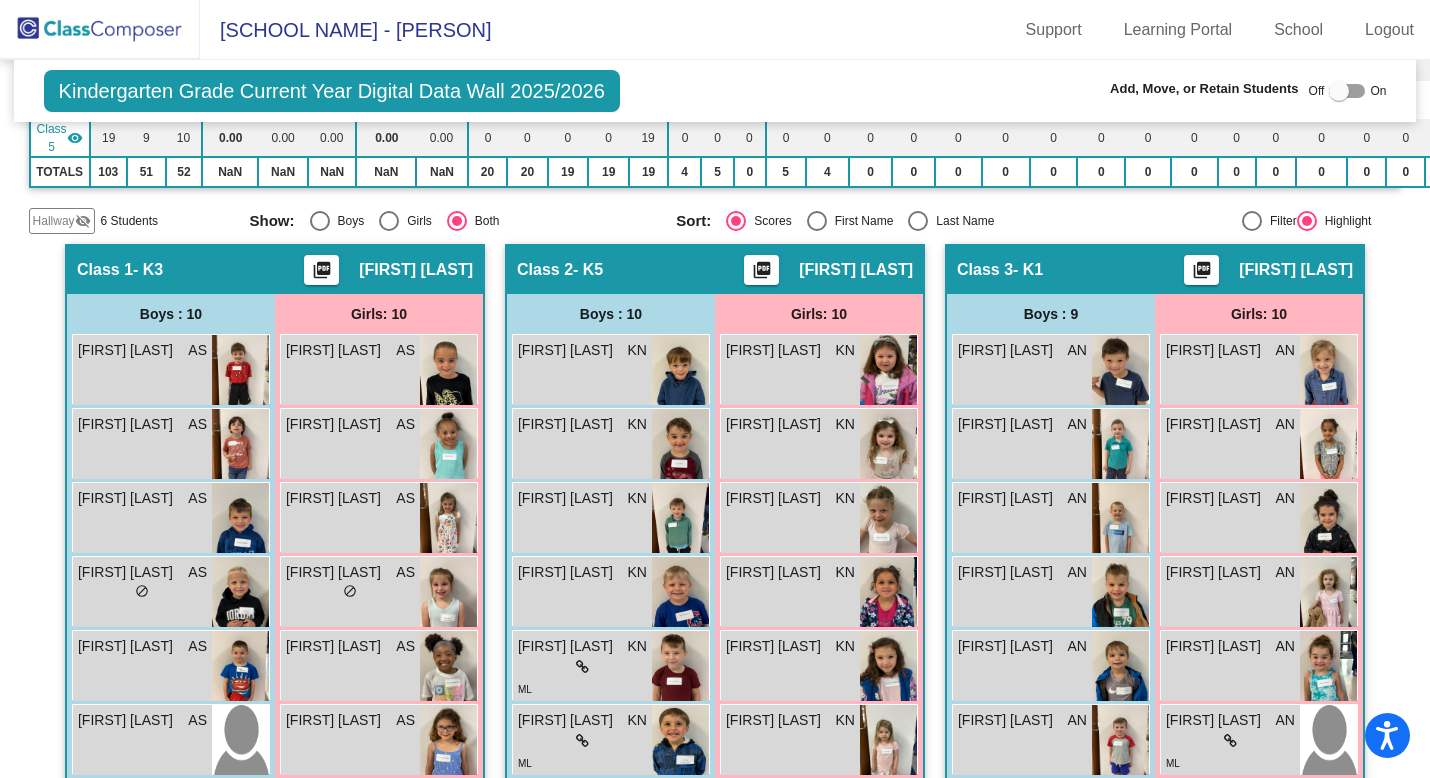 click on "visibility_off" 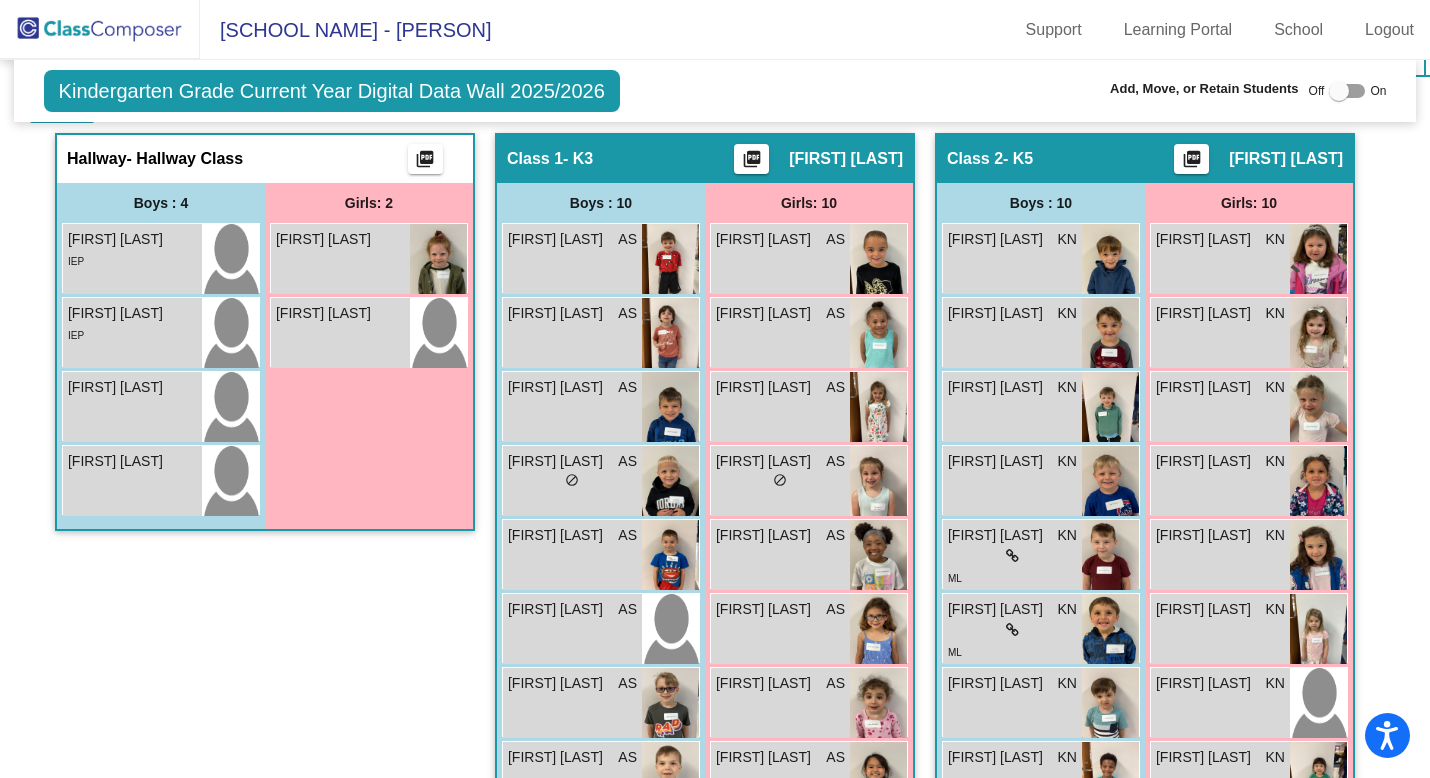 scroll, scrollTop: 298, scrollLeft: 0, axis: vertical 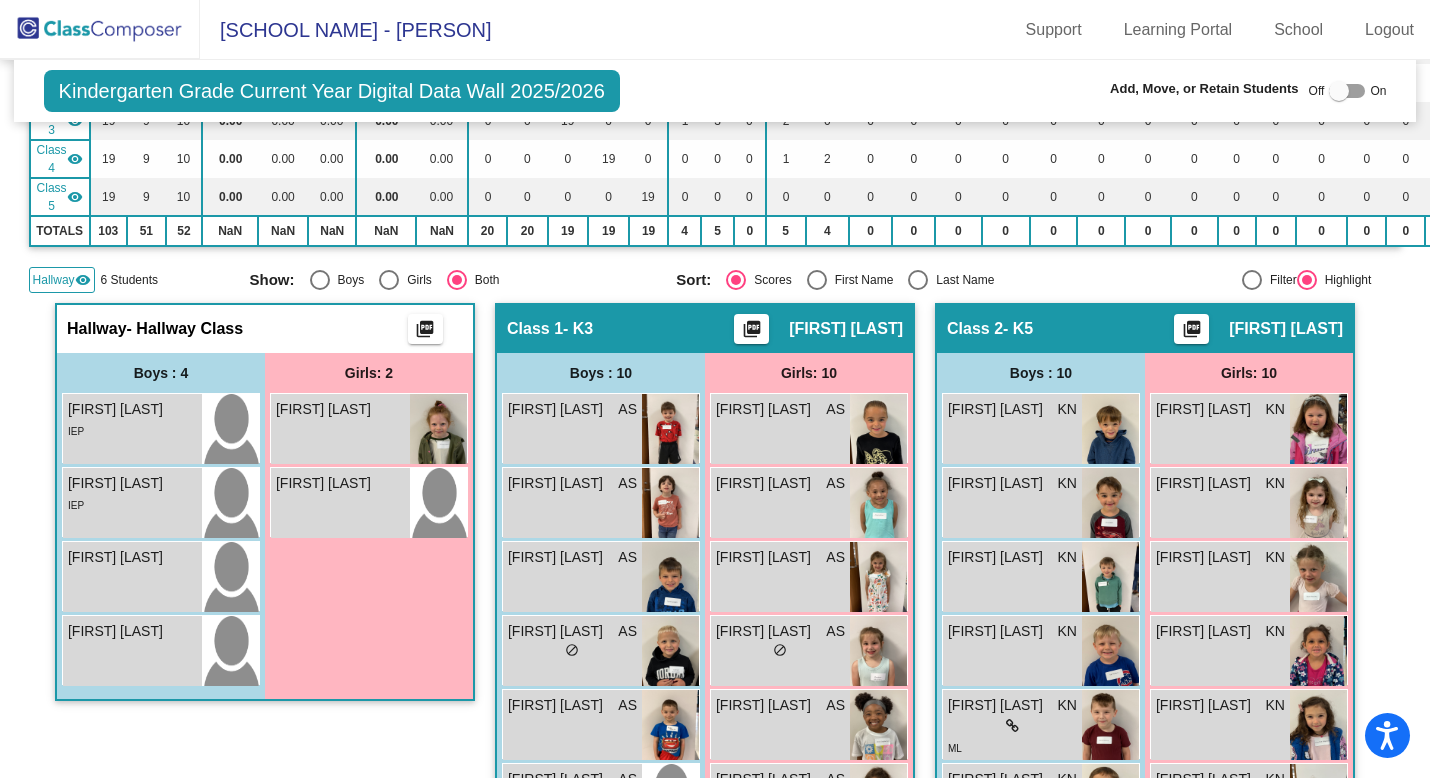 click at bounding box center (1347, 91) 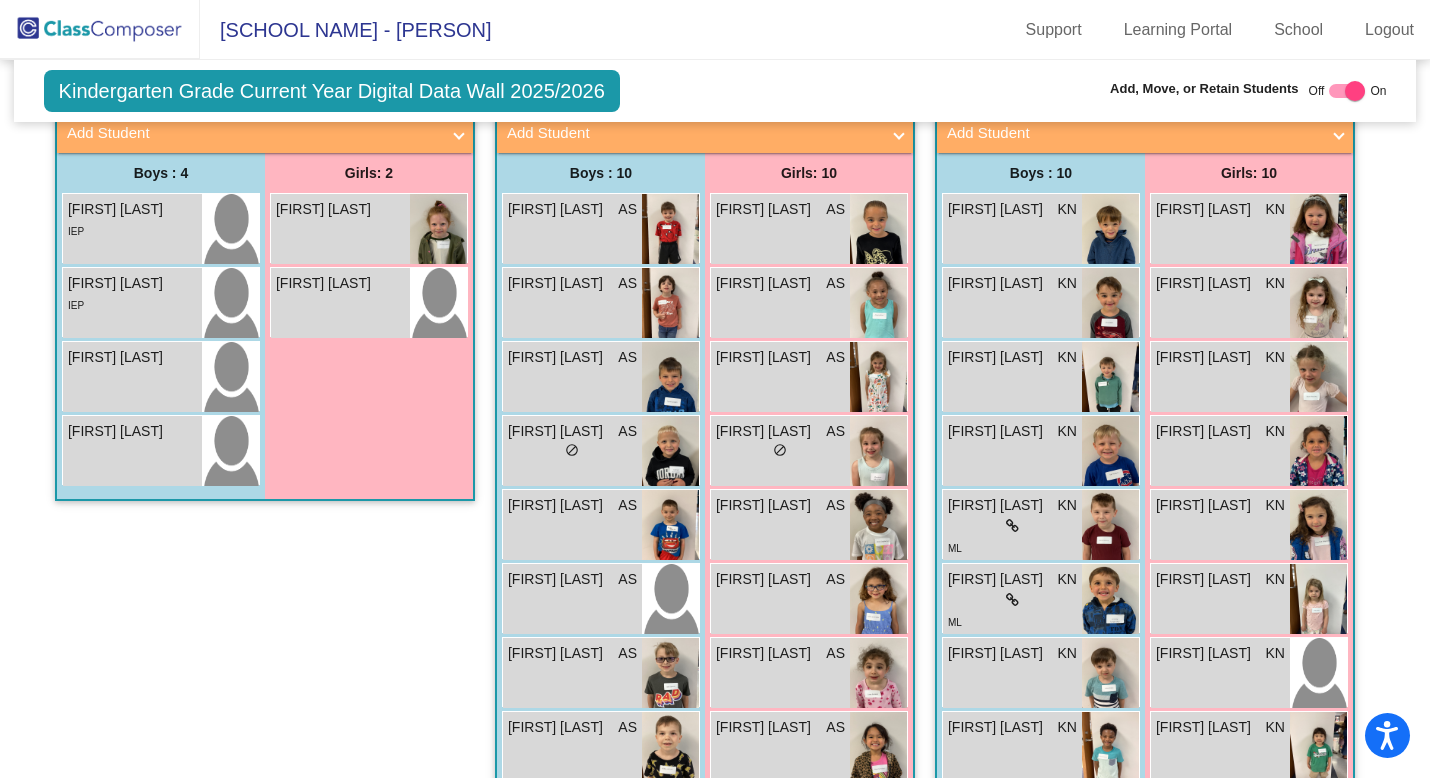 scroll, scrollTop: 520, scrollLeft: 0, axis: vertical 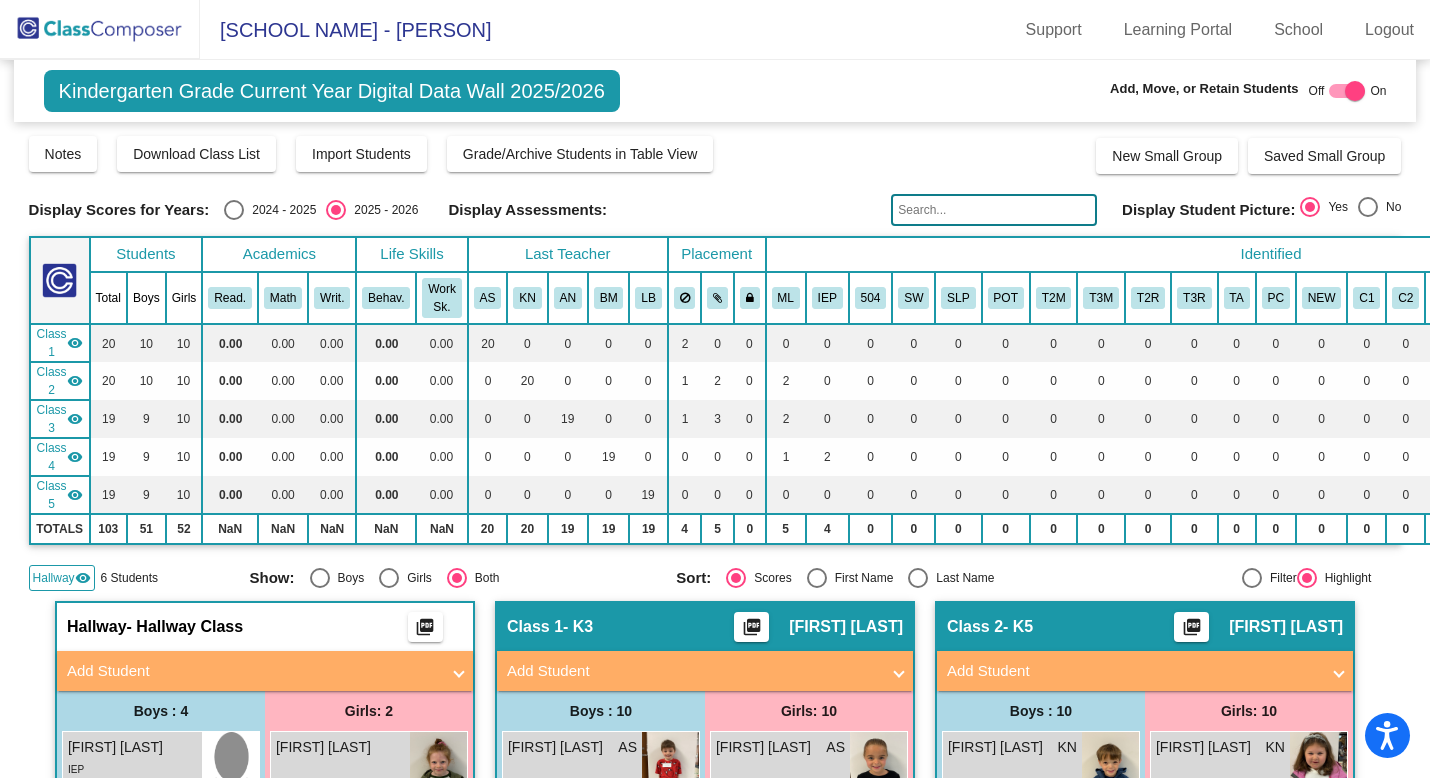 click 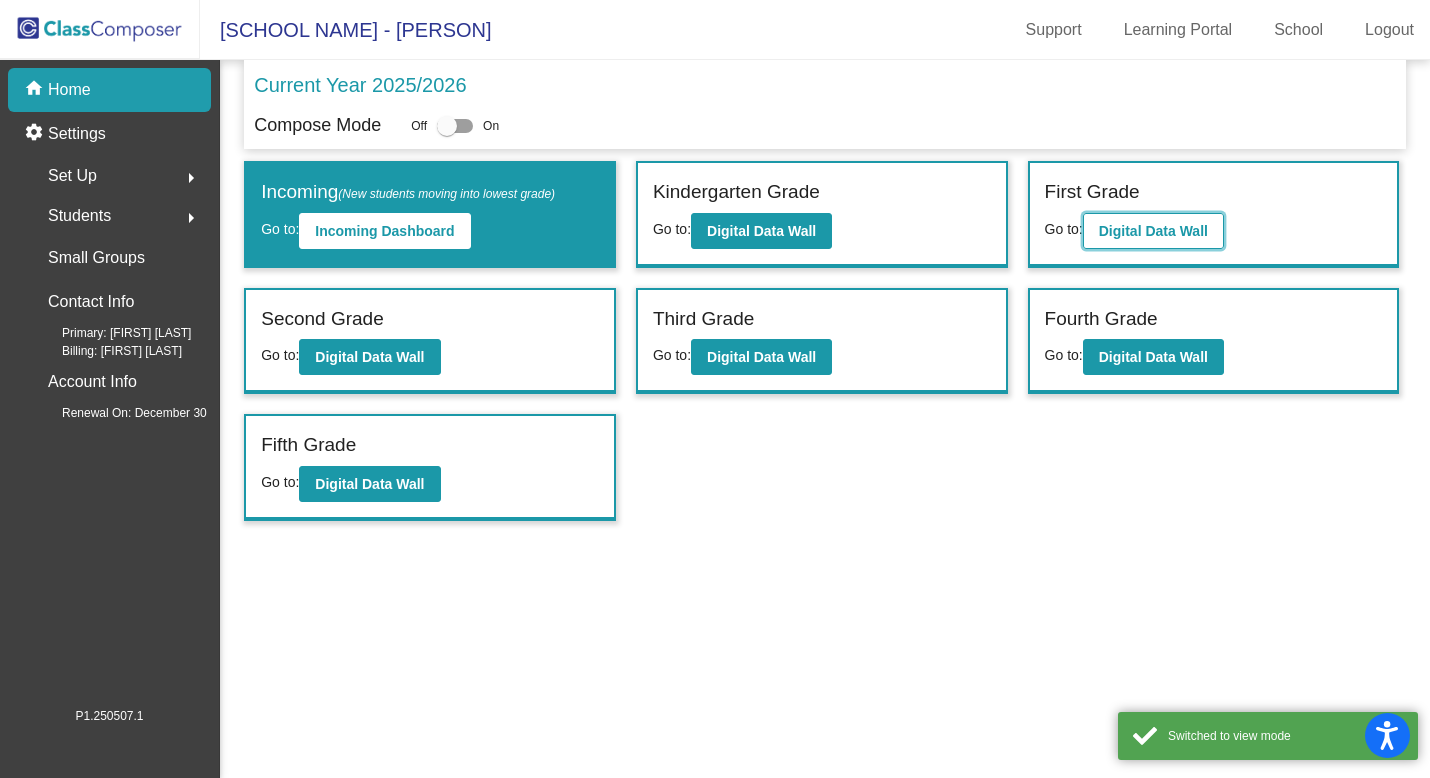click on "Digital Data Wall" 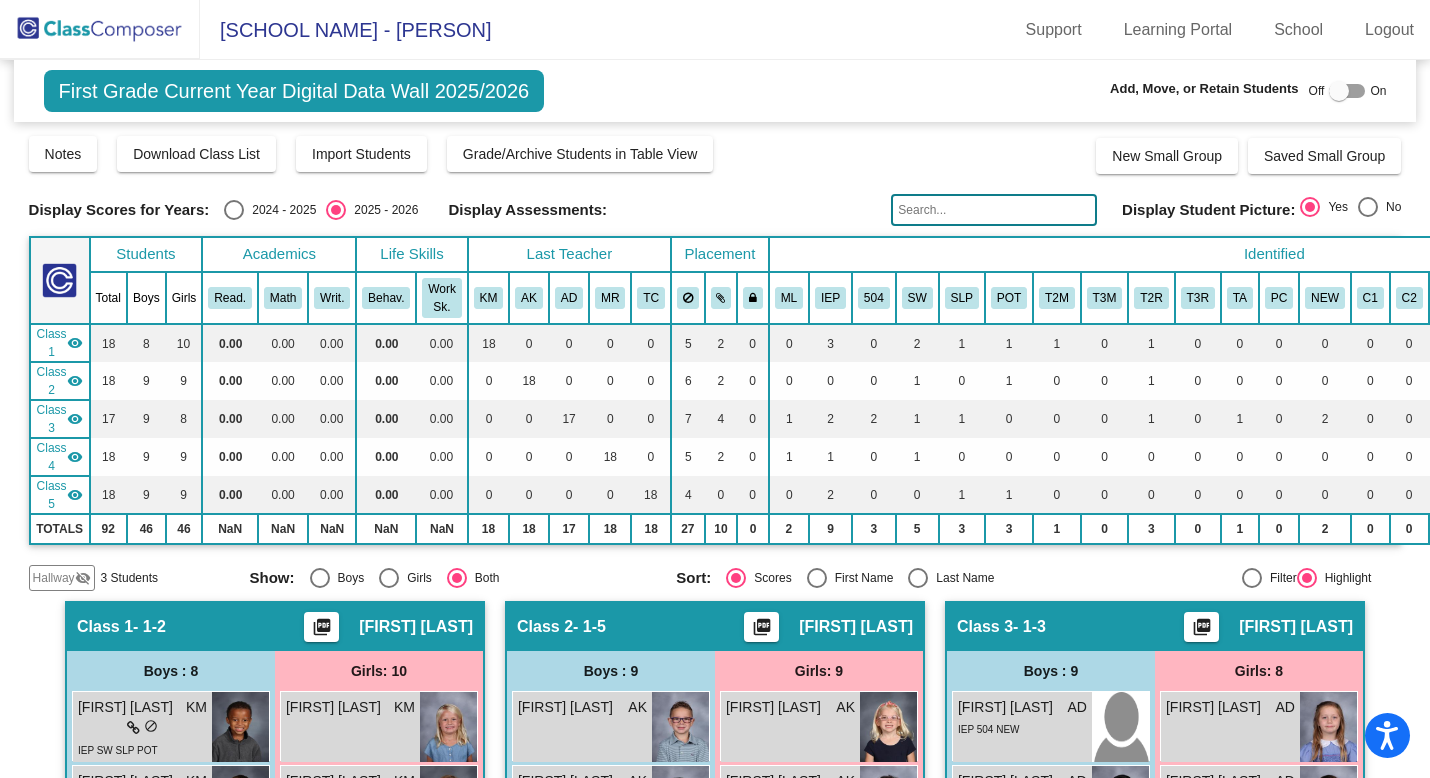 click on "visibility_off" 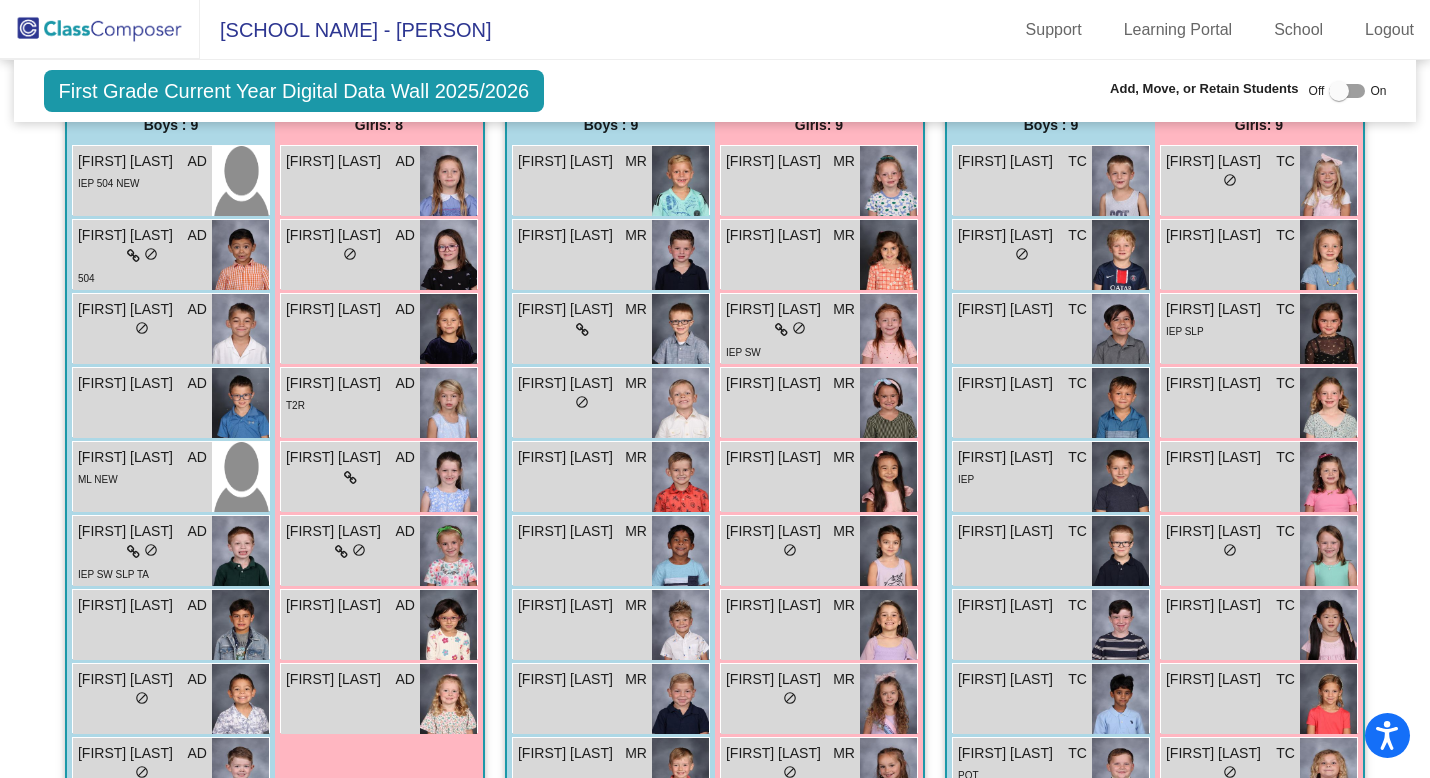 scroll, scrollTop: 1482, scrollLeft: 0, axis: vertical 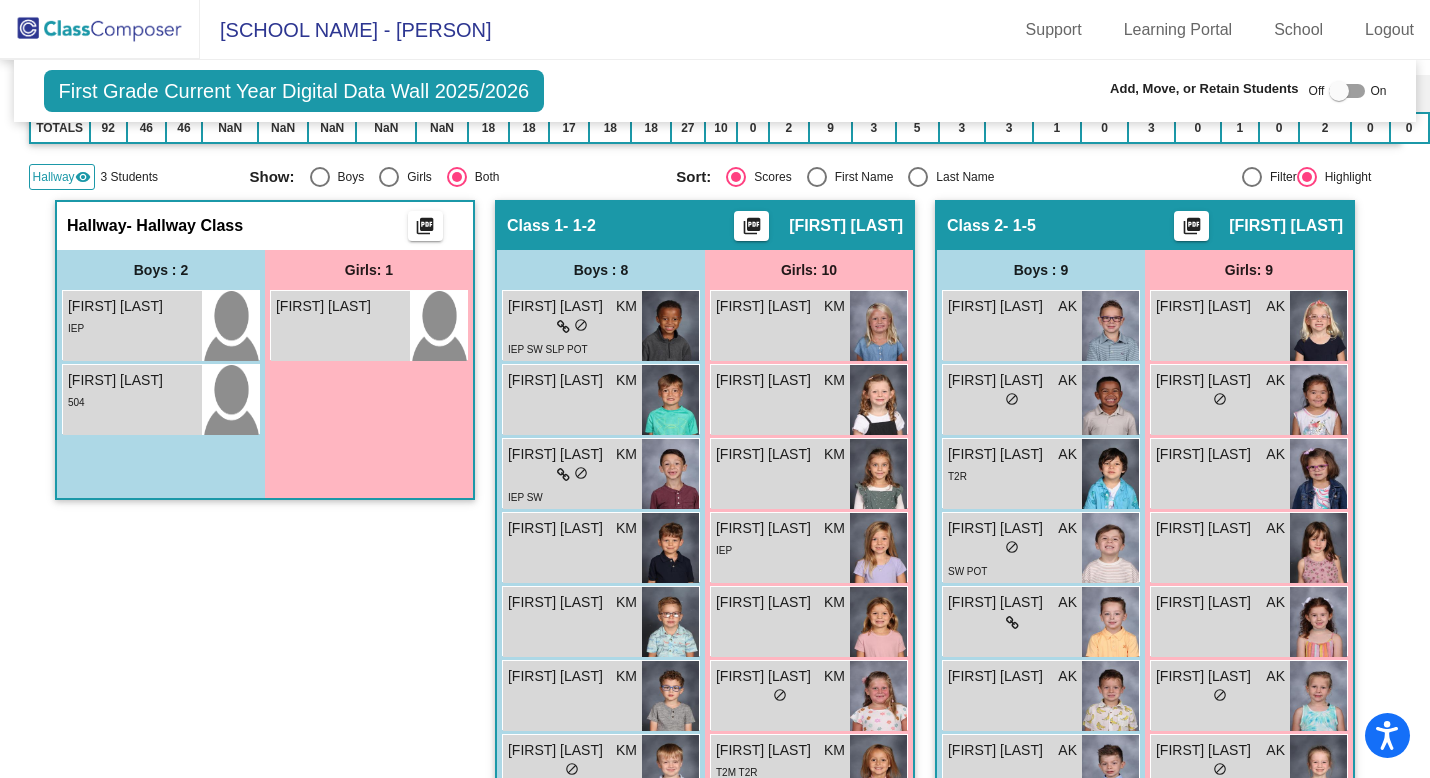 click at bounding box center [1339, 91] 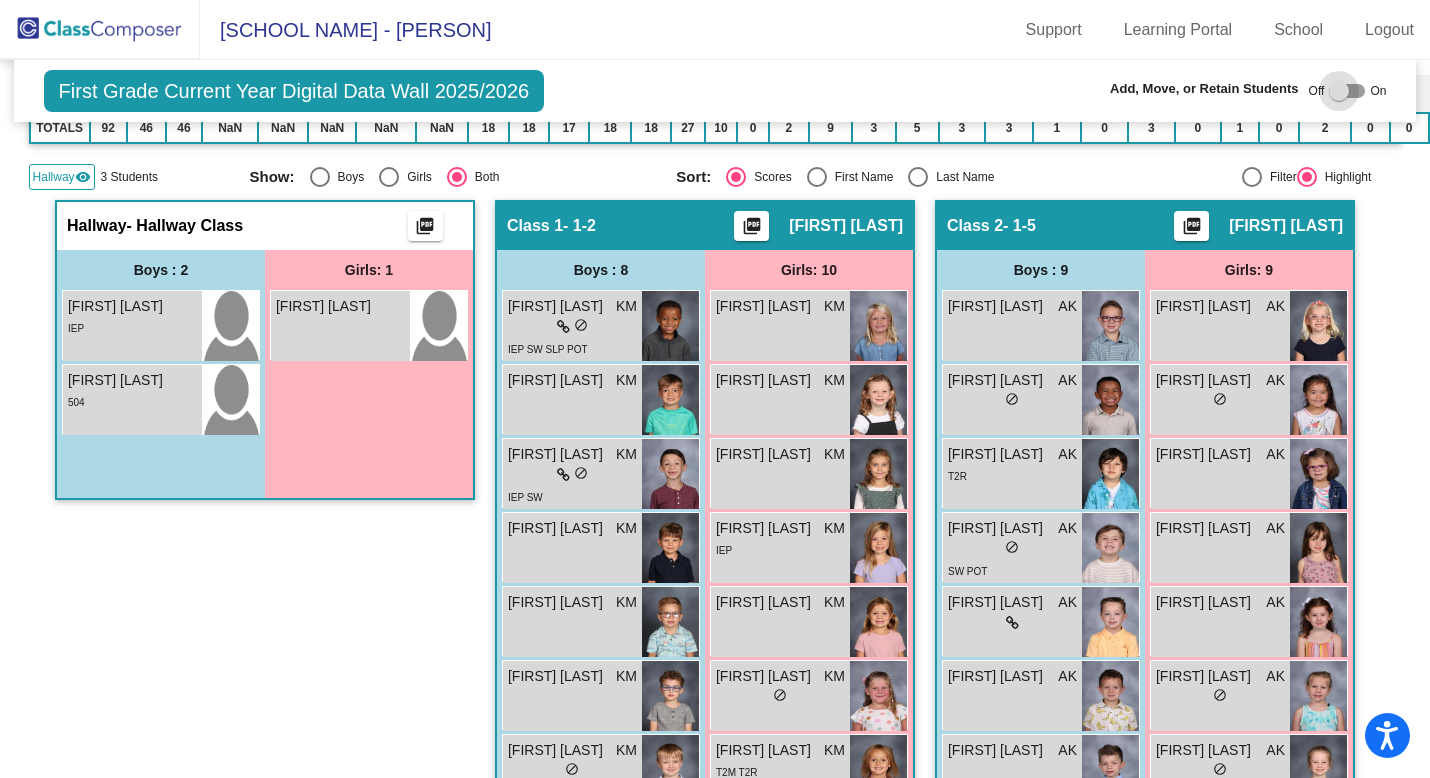 checkbox on "true" 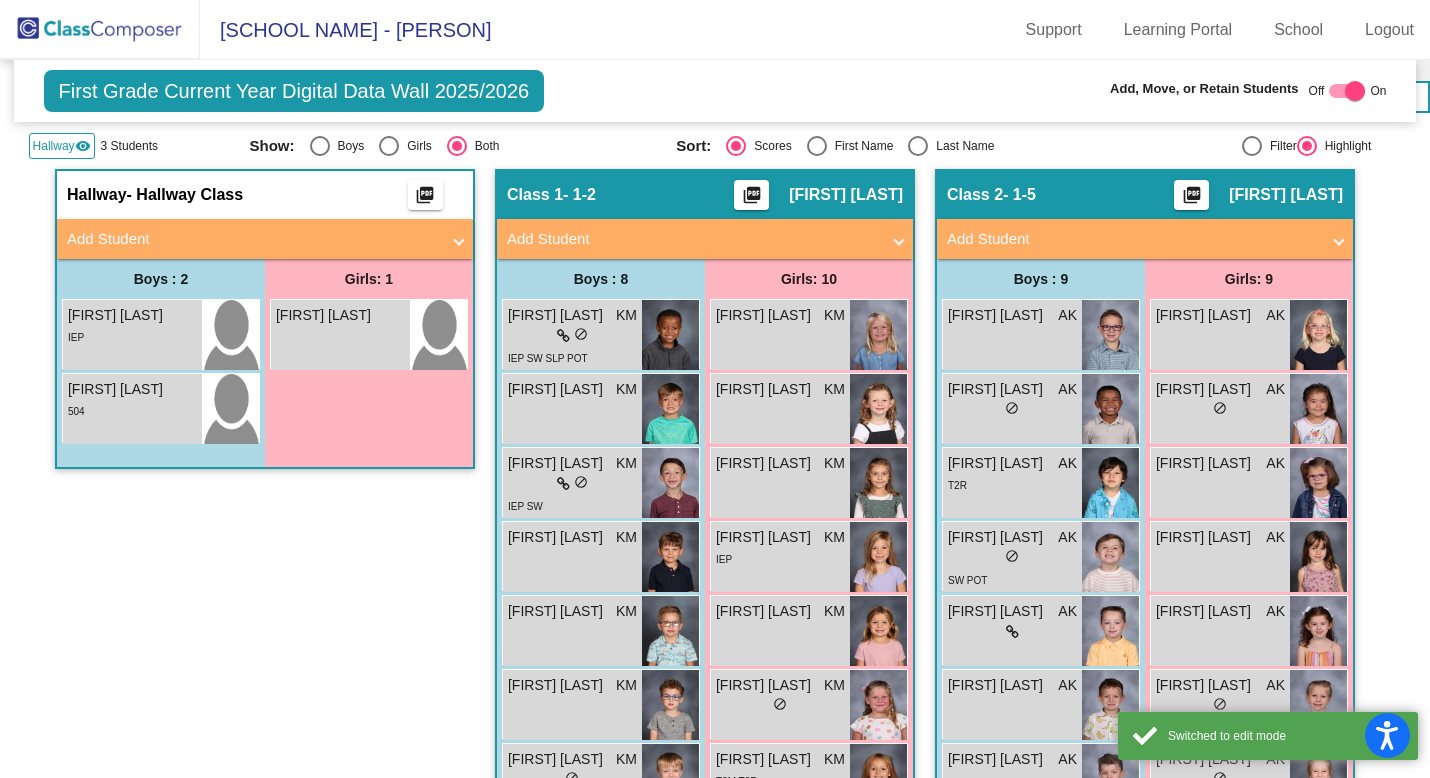 scroll, scrollTop: 520, scrollLeft: 0, axis: vertical 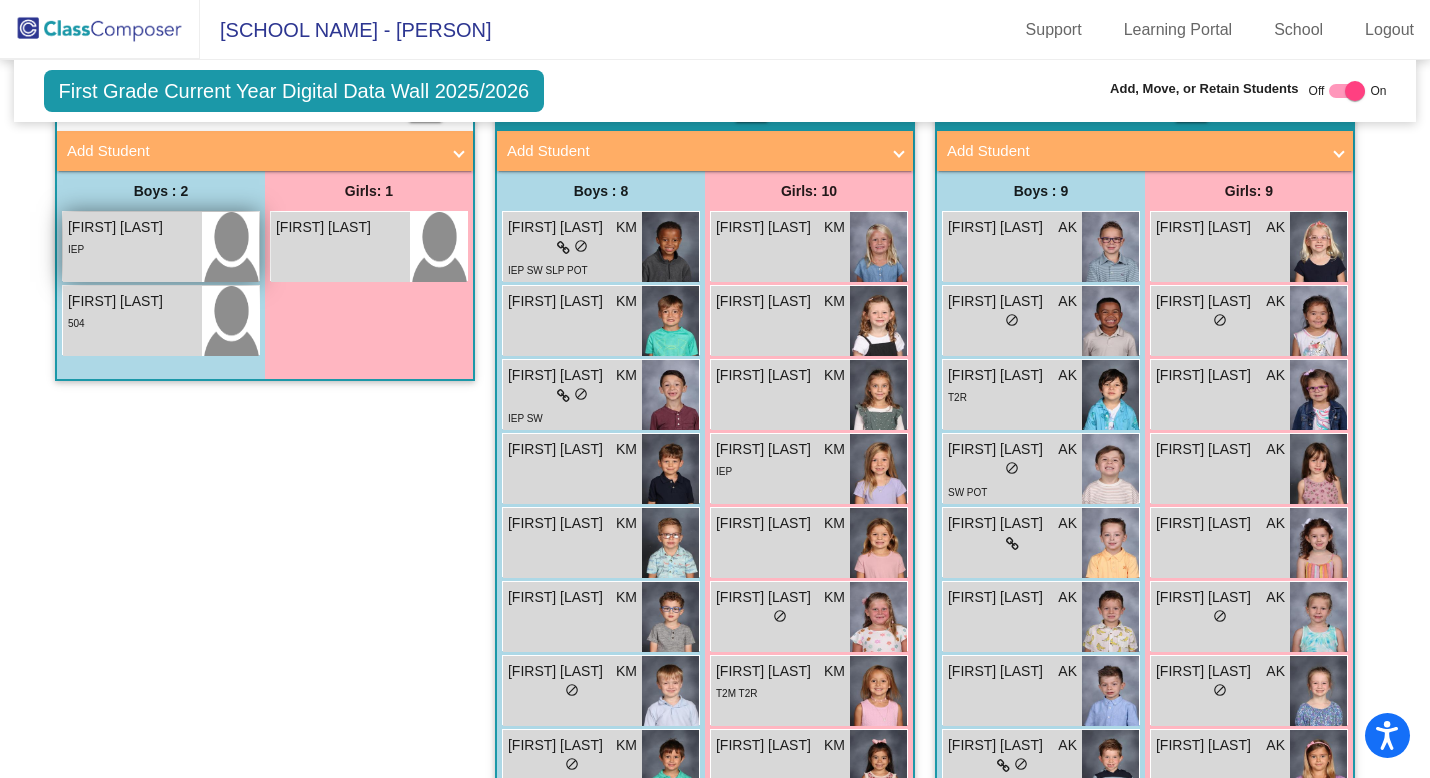 click on "IEP" at bounding box center (132, 248) 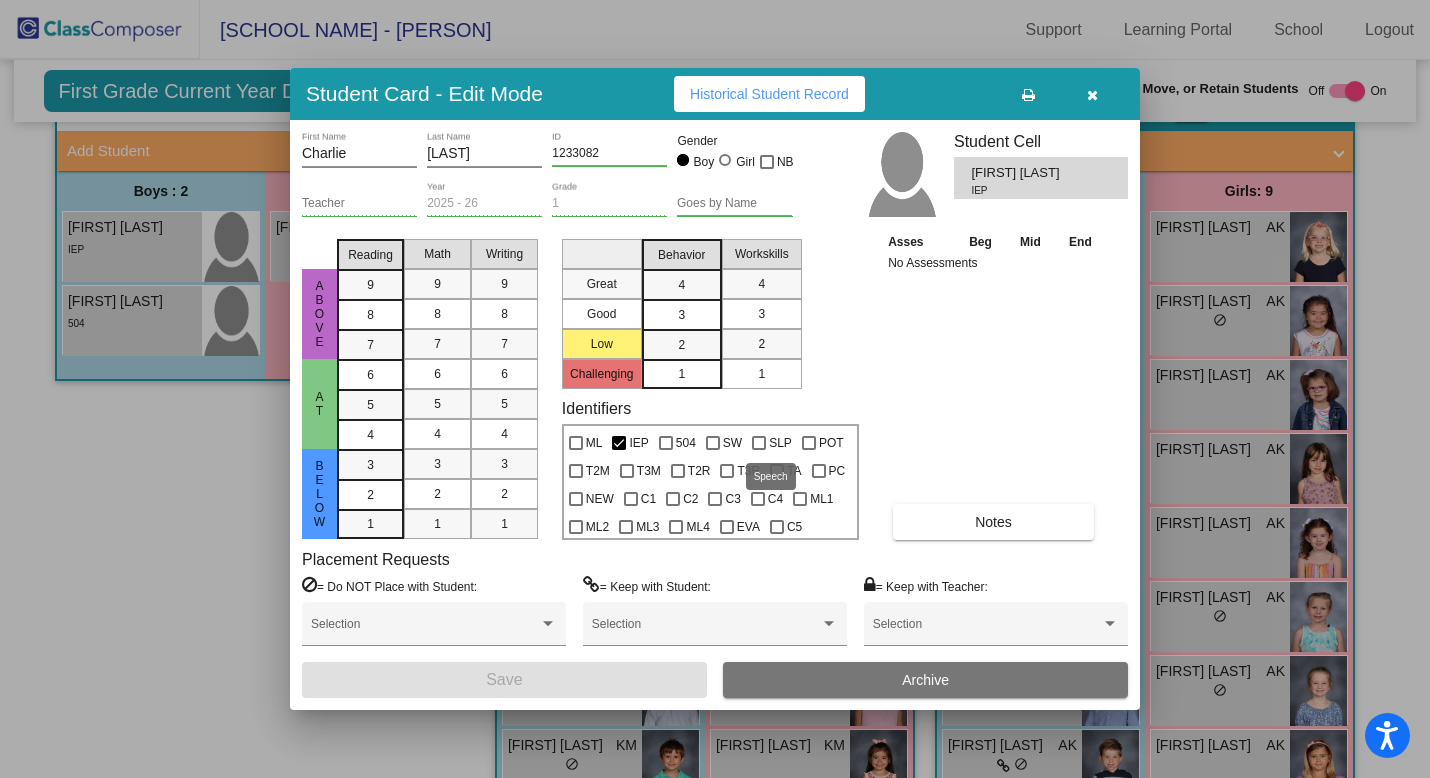 click on "SLP" at bounding box center [780, 443] 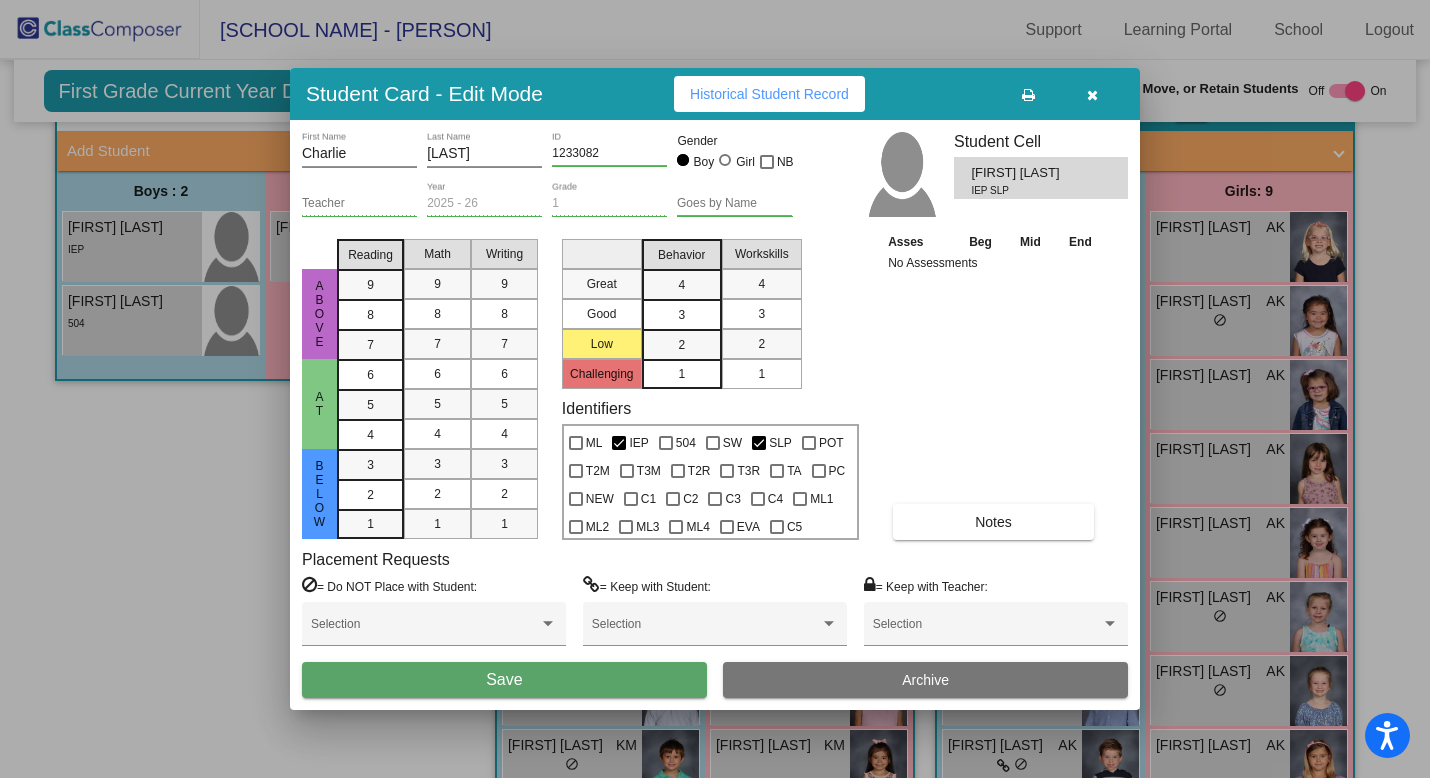 click on "Save" at bounding box center [504, 680] 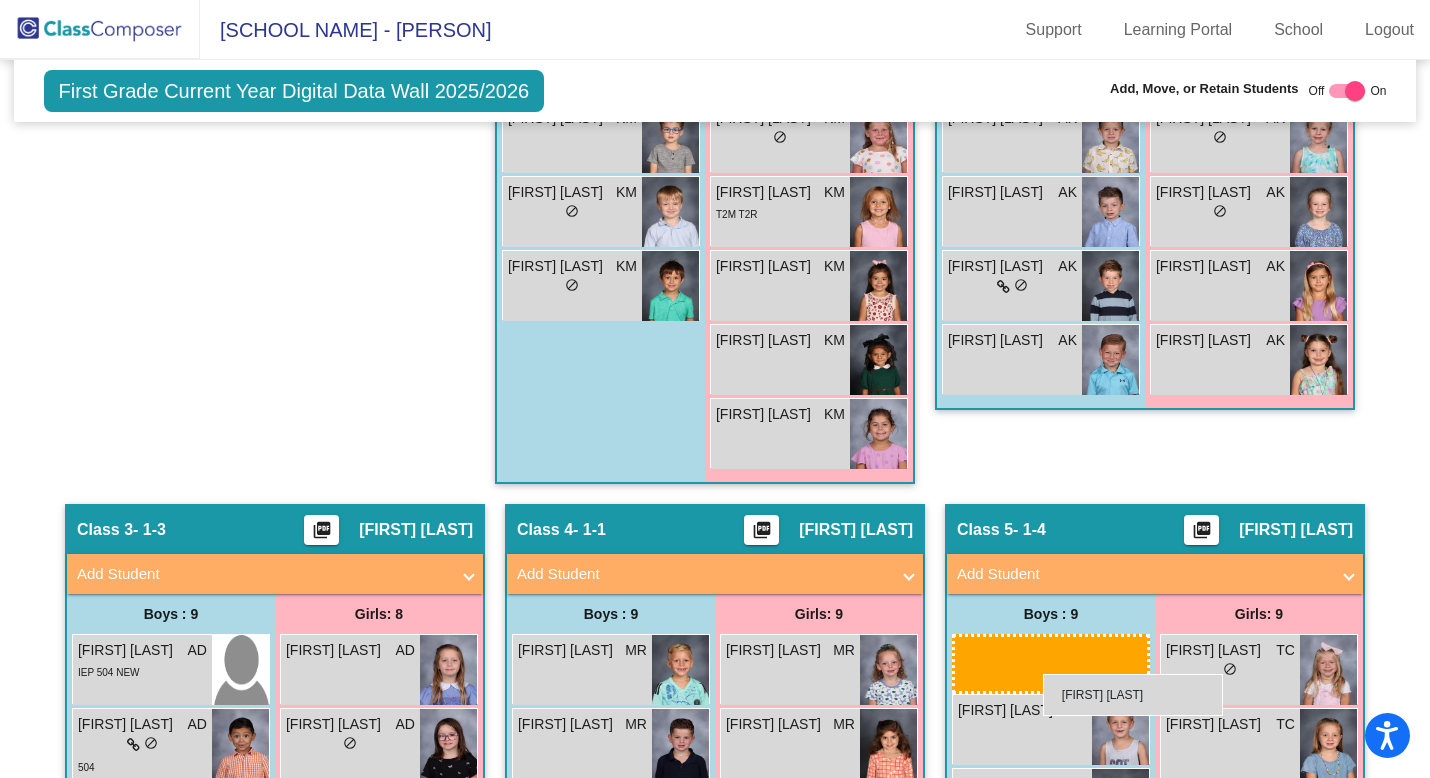 scroll, scrollTop: 1000, scrollLeft: 0, axis: vertical 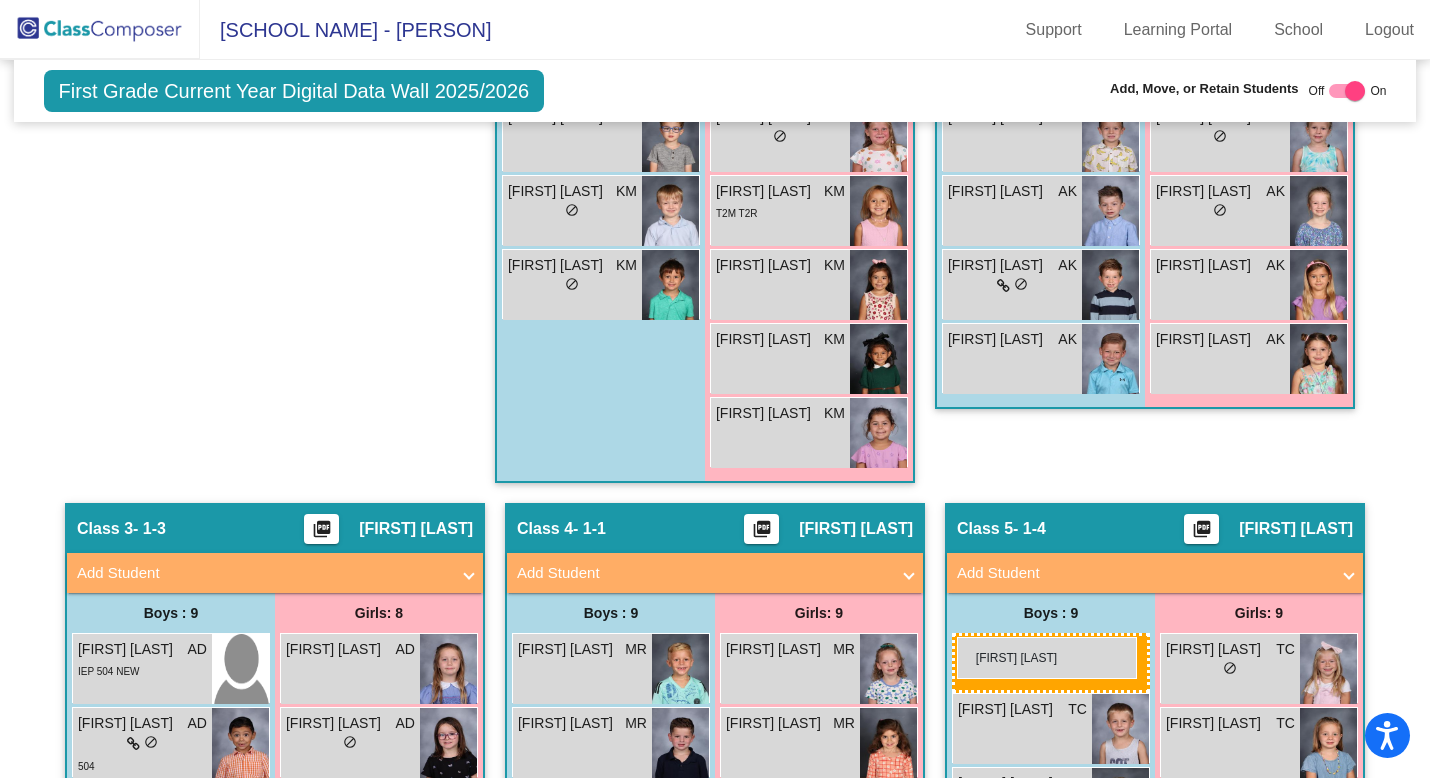 drag, startPoint x: 128, startPoint y: 320, endPoint x: 957, endPoint y: 636, distance: 887.1849 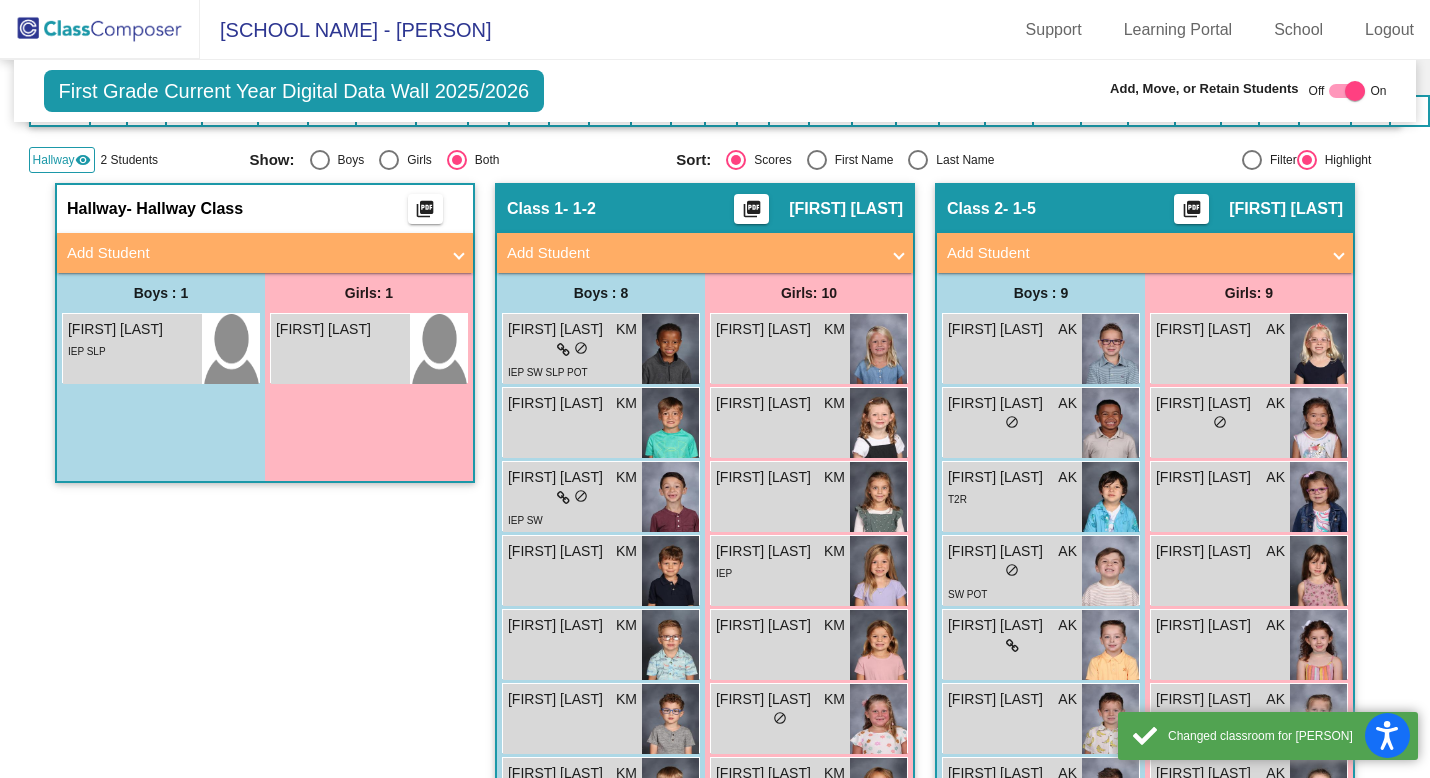 scroll, scrollTop: 252, scrollLeft: 0, axis: vertical 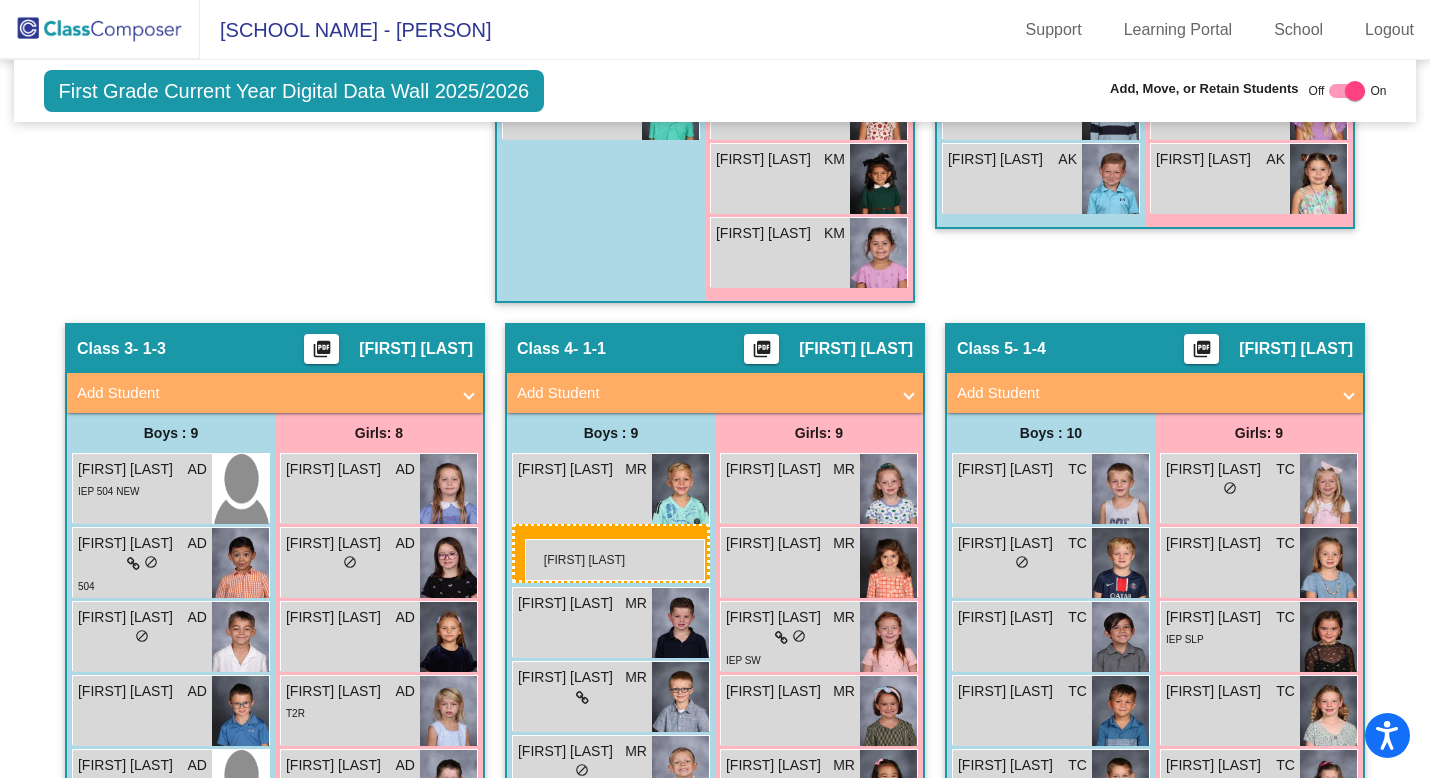 drag, startPoint x: 144, startPoint y: 507, endPoint x: 525, endPoint y: 538, distance: 382.25906 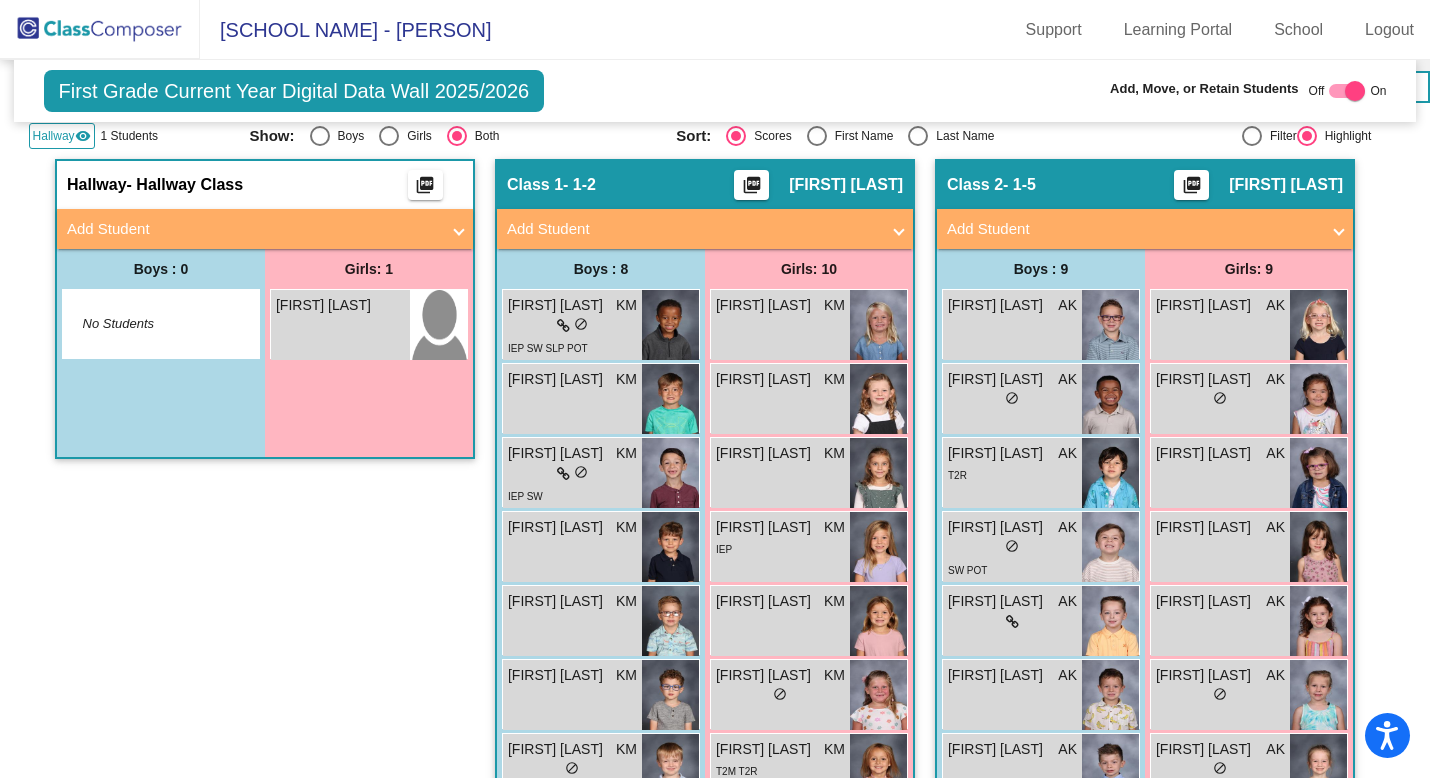 scroll, scrollTop: 358, scrollLeft: 0, axis: vertical 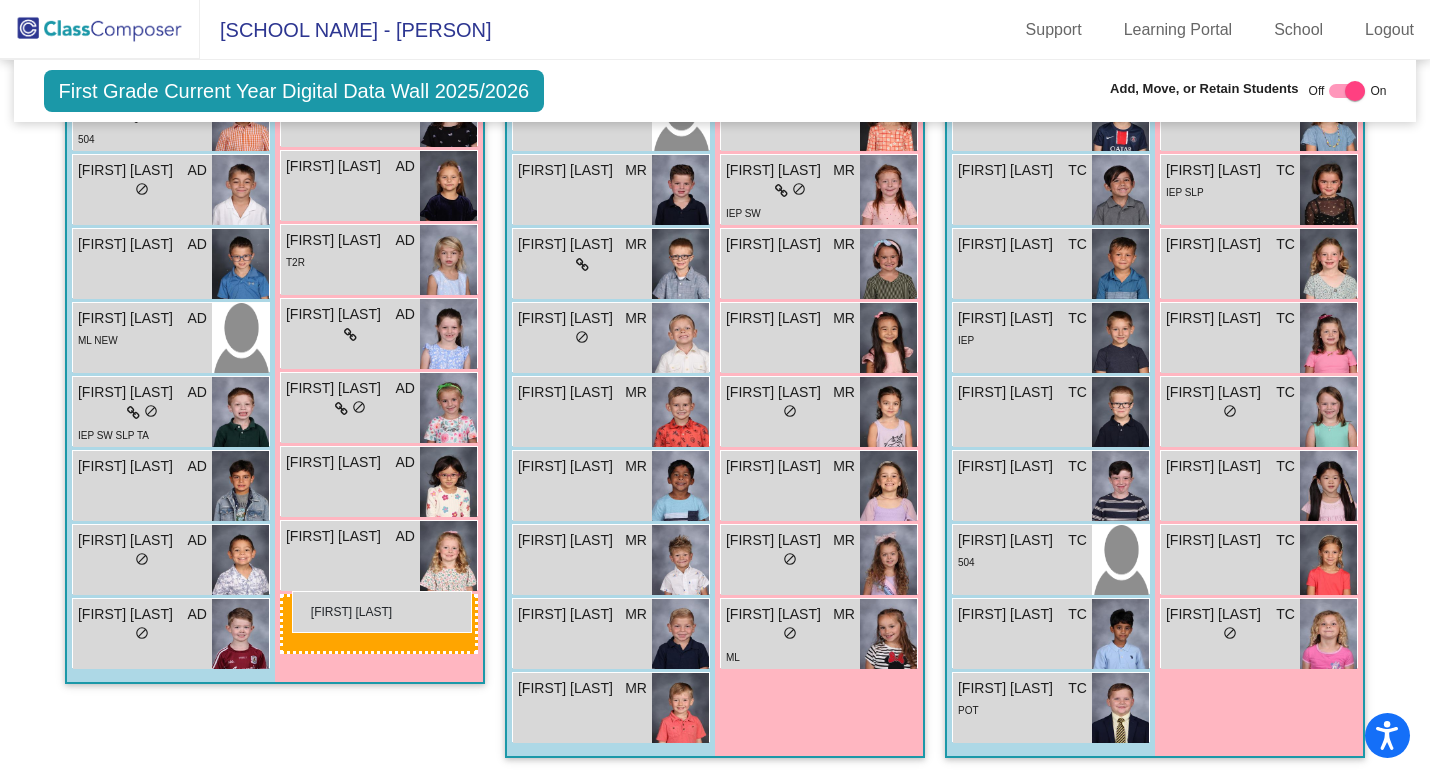 drag, startPoint x: 353, startPoint y: 406, endPoint x: 292, endPoint y: 591, distance: 194.79733 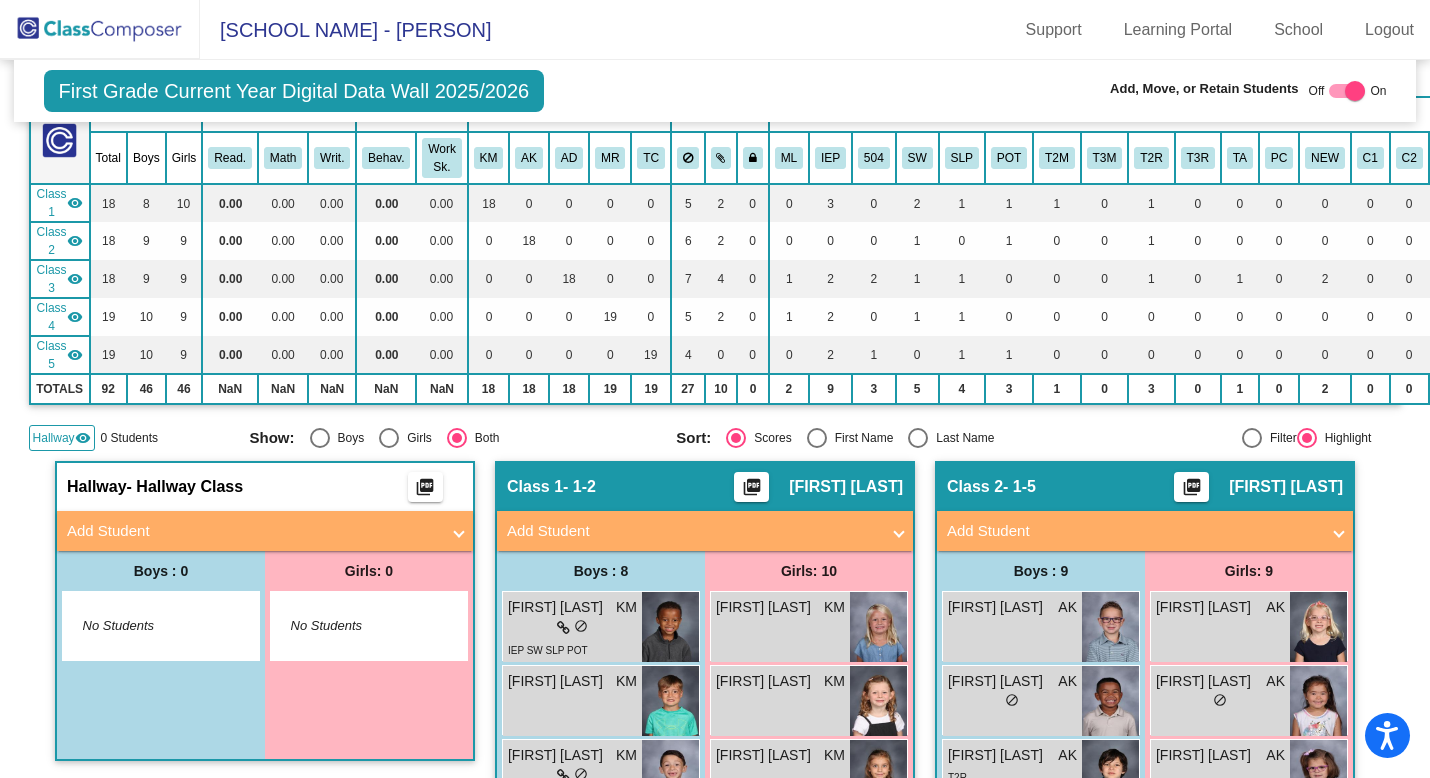 scroll, scrollTop: 139, scrollLeft: 0, axis: vertical 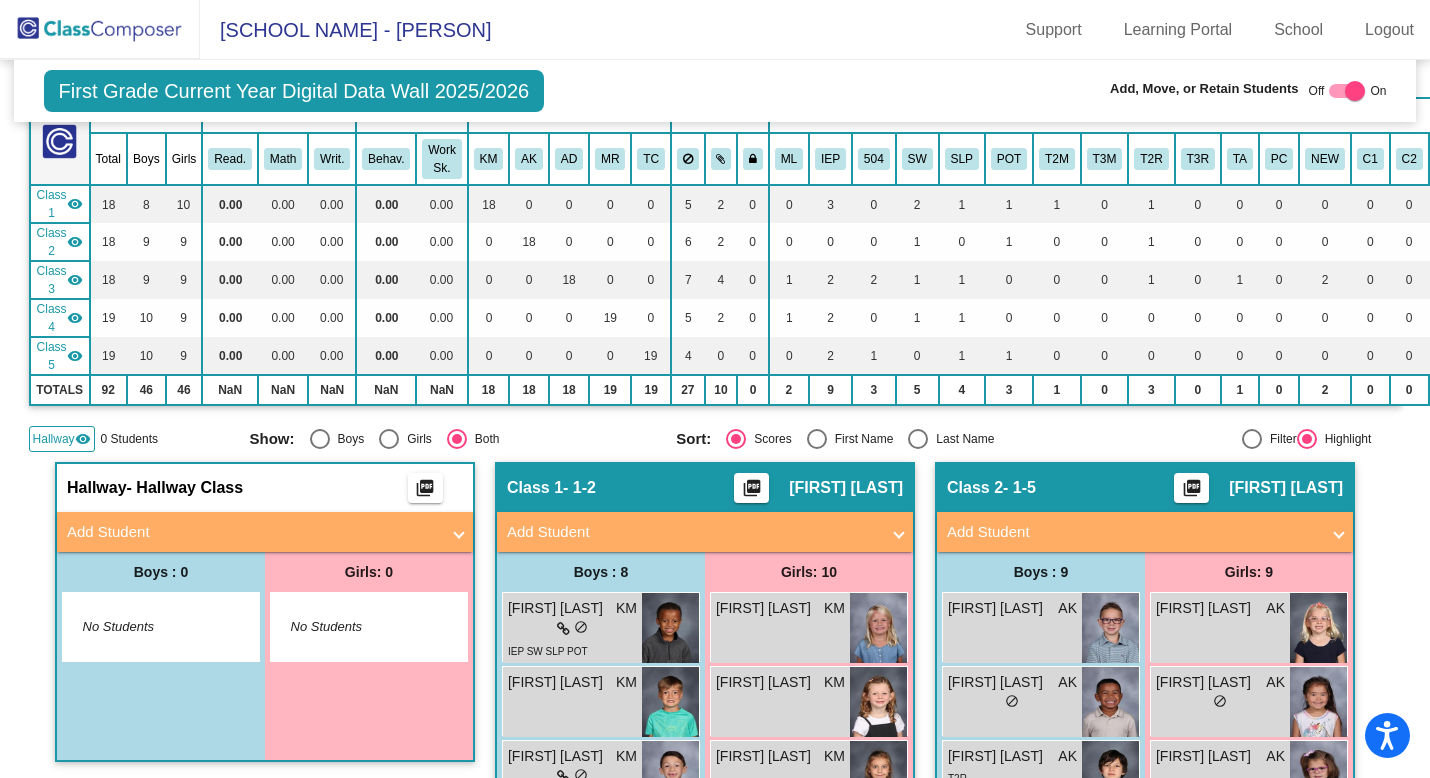 click 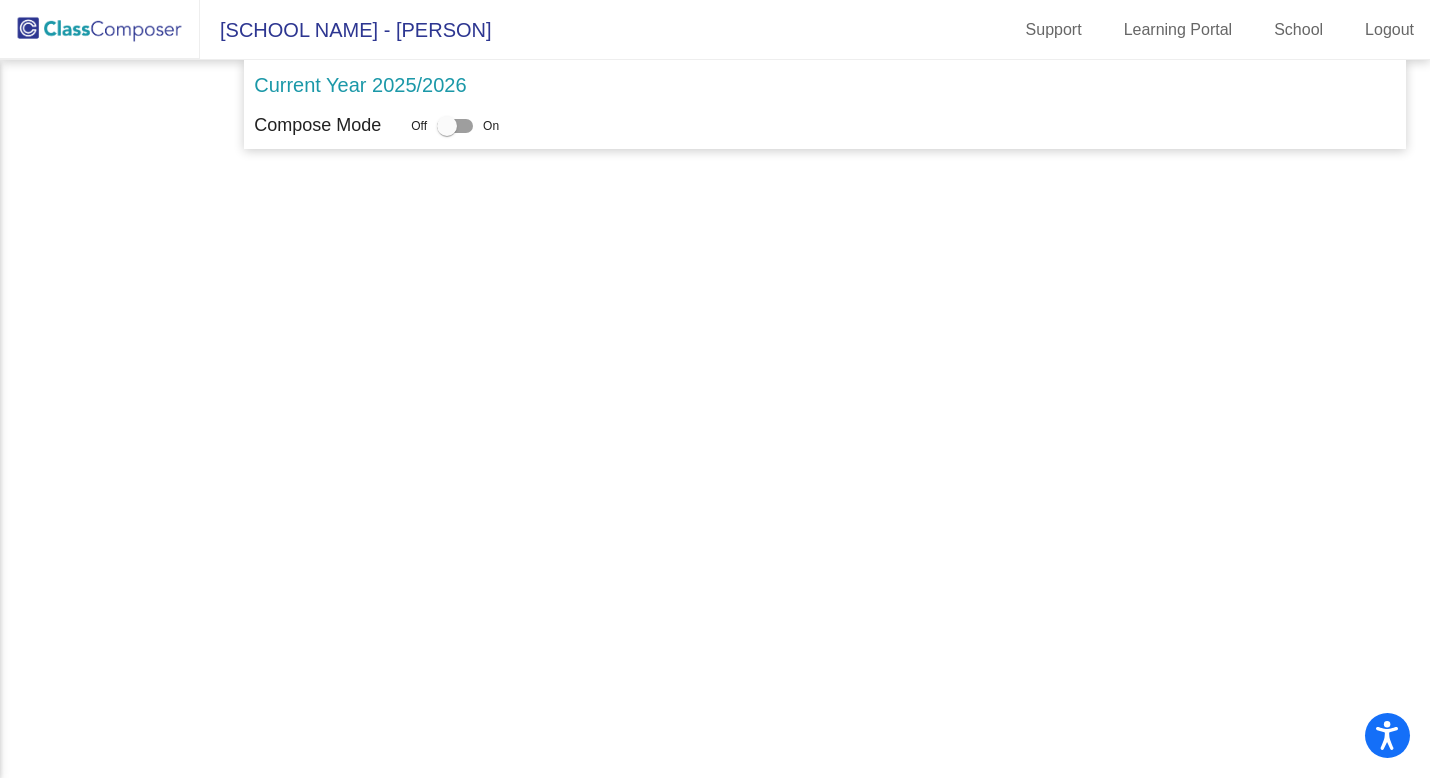 scroll, scrollTop: 0, scrollLeft: 0, axis: both 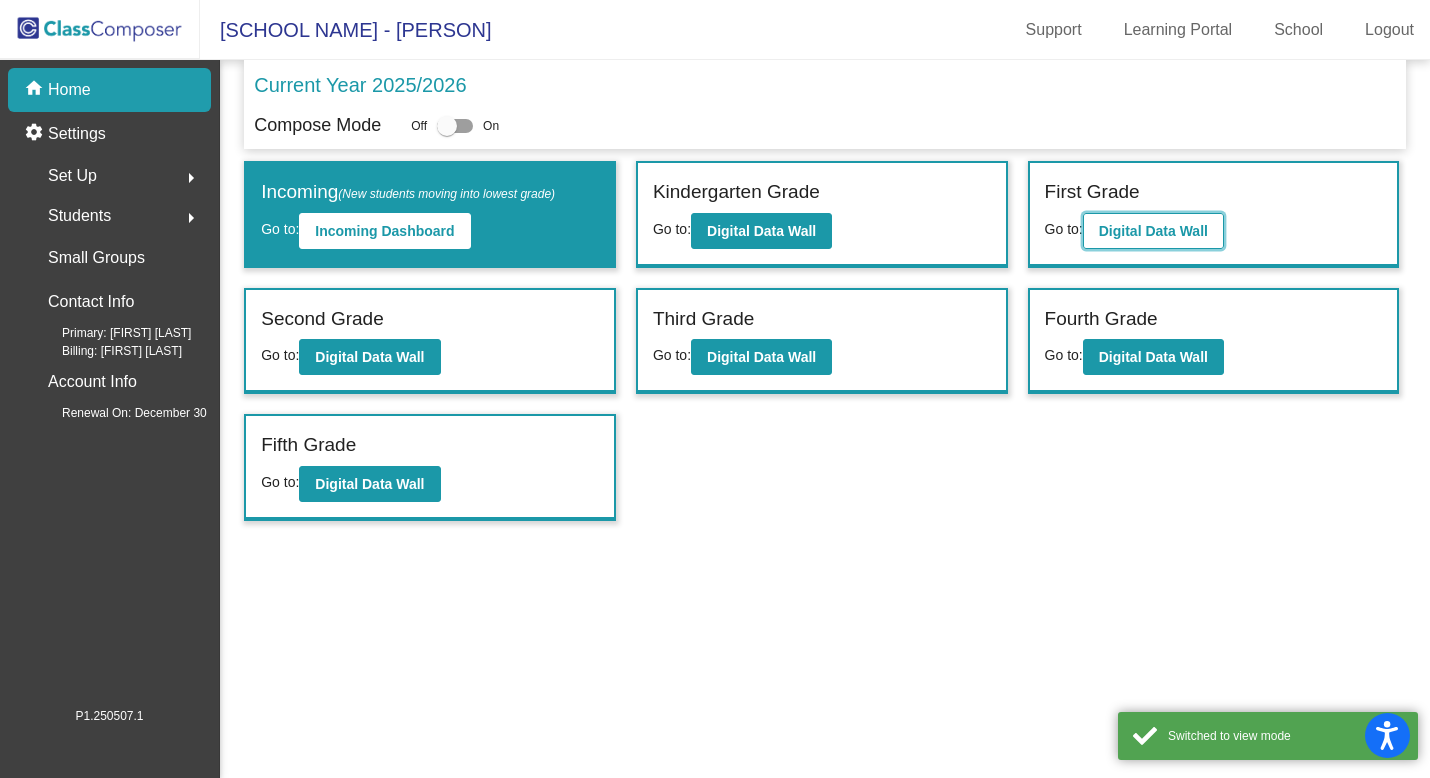 click on "Digital Data Wall" 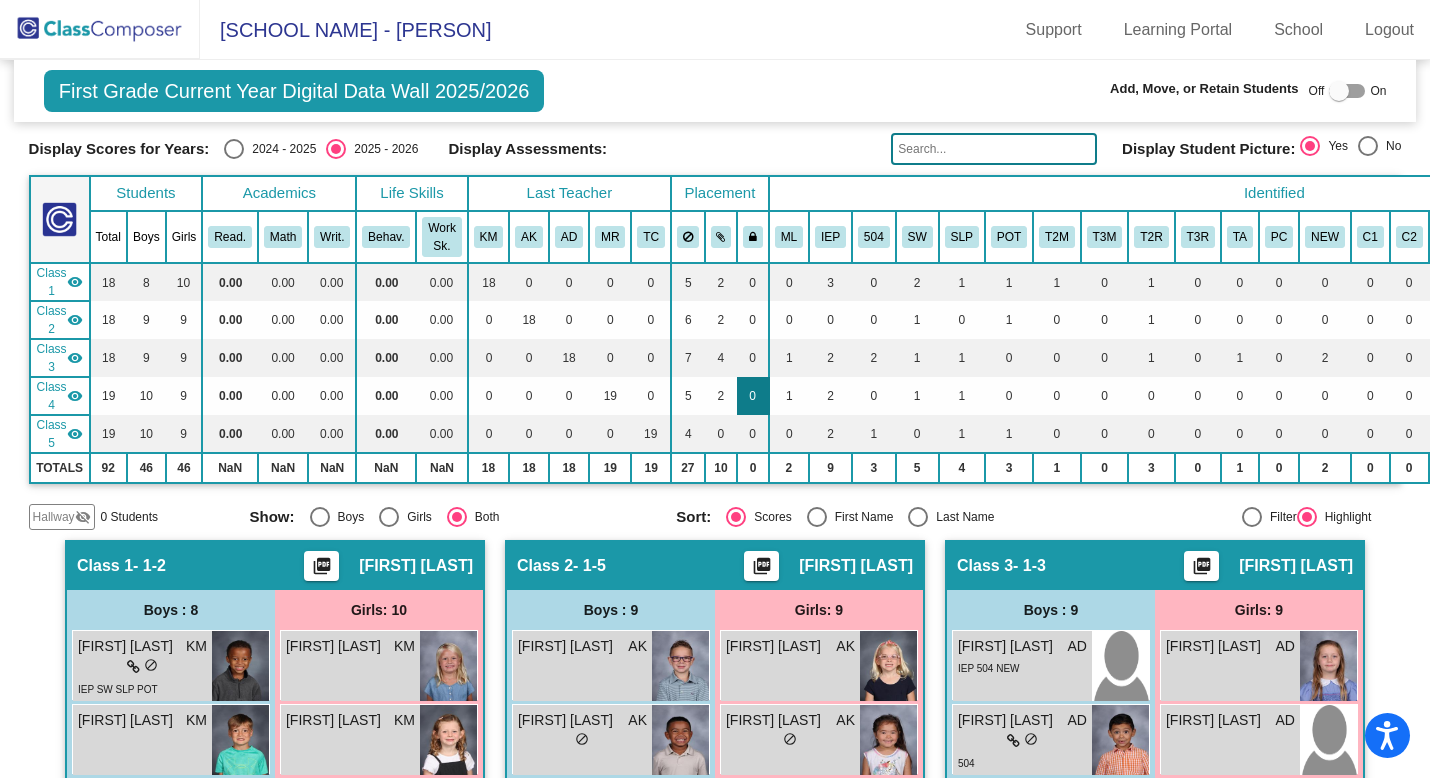 scroll, scrollTop: 0, scrollLeft: 0, axis: both 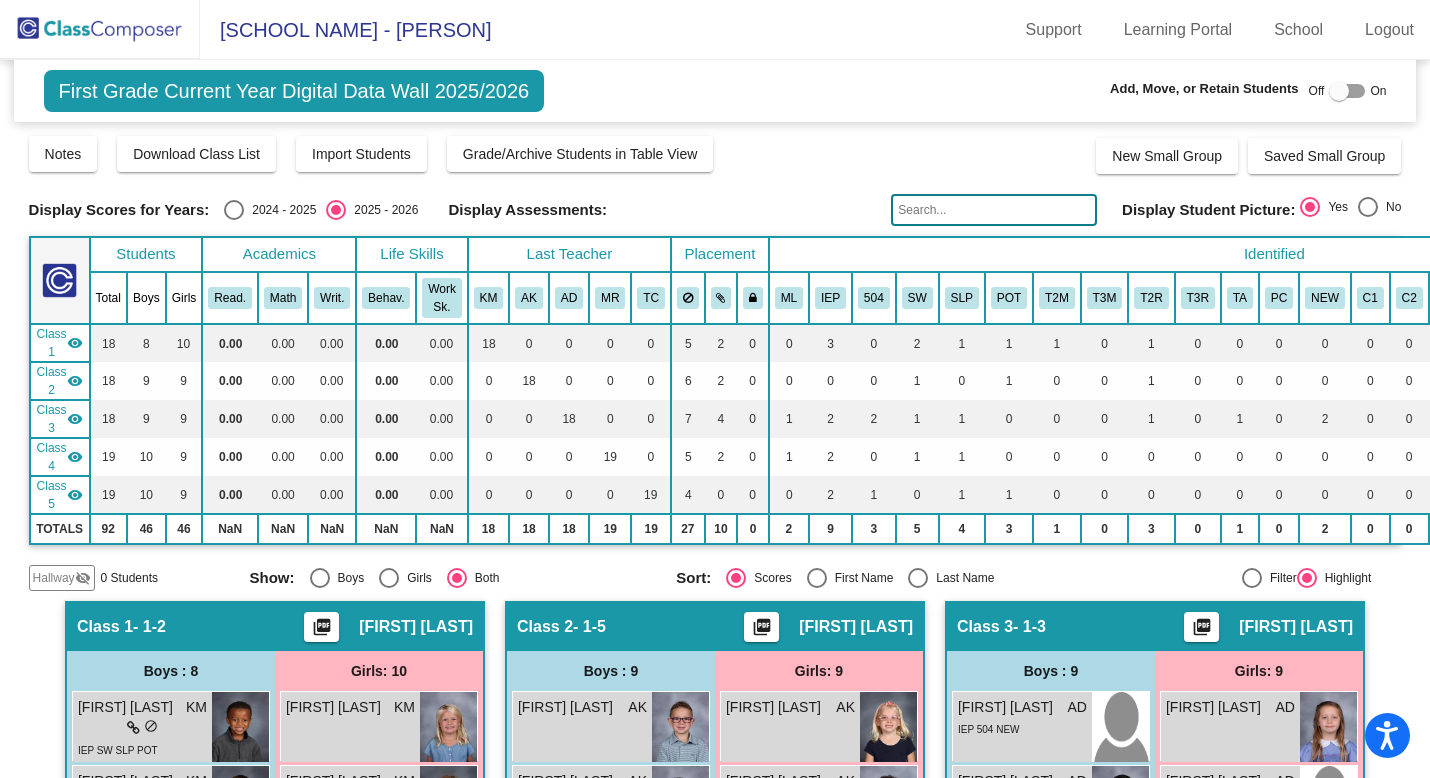 click 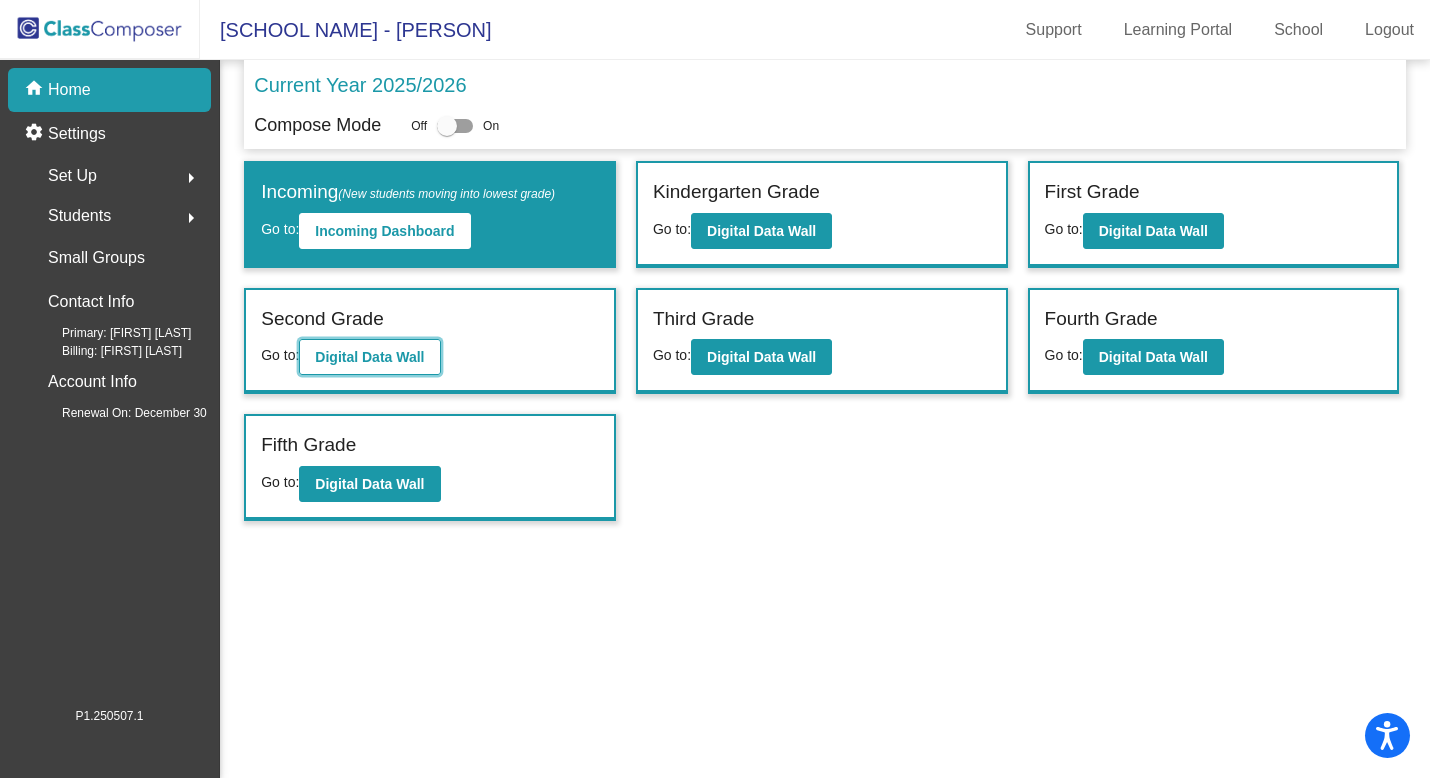 click on "Digital Data Wall" 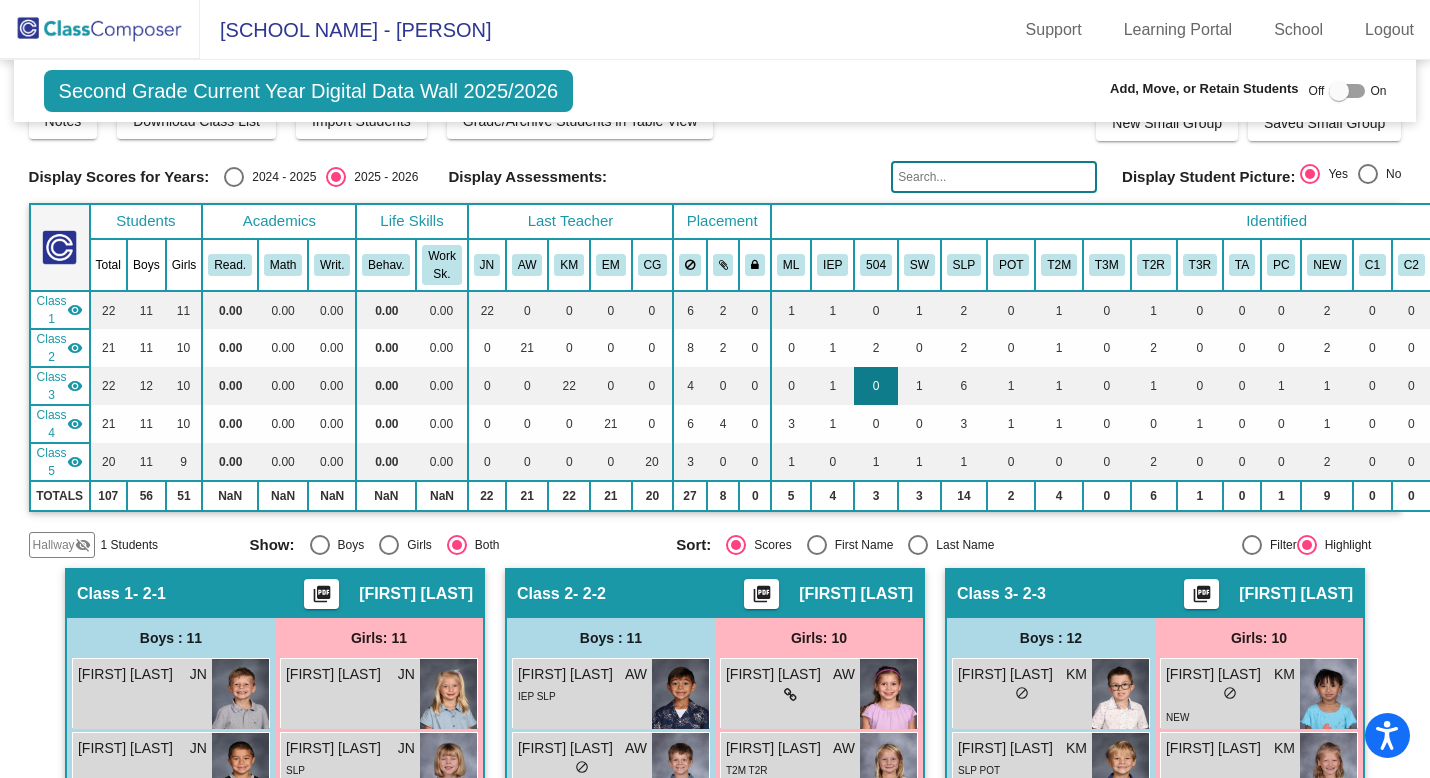 scroll, scrollTop: 169, scrollLeft: 0, axis: vertical 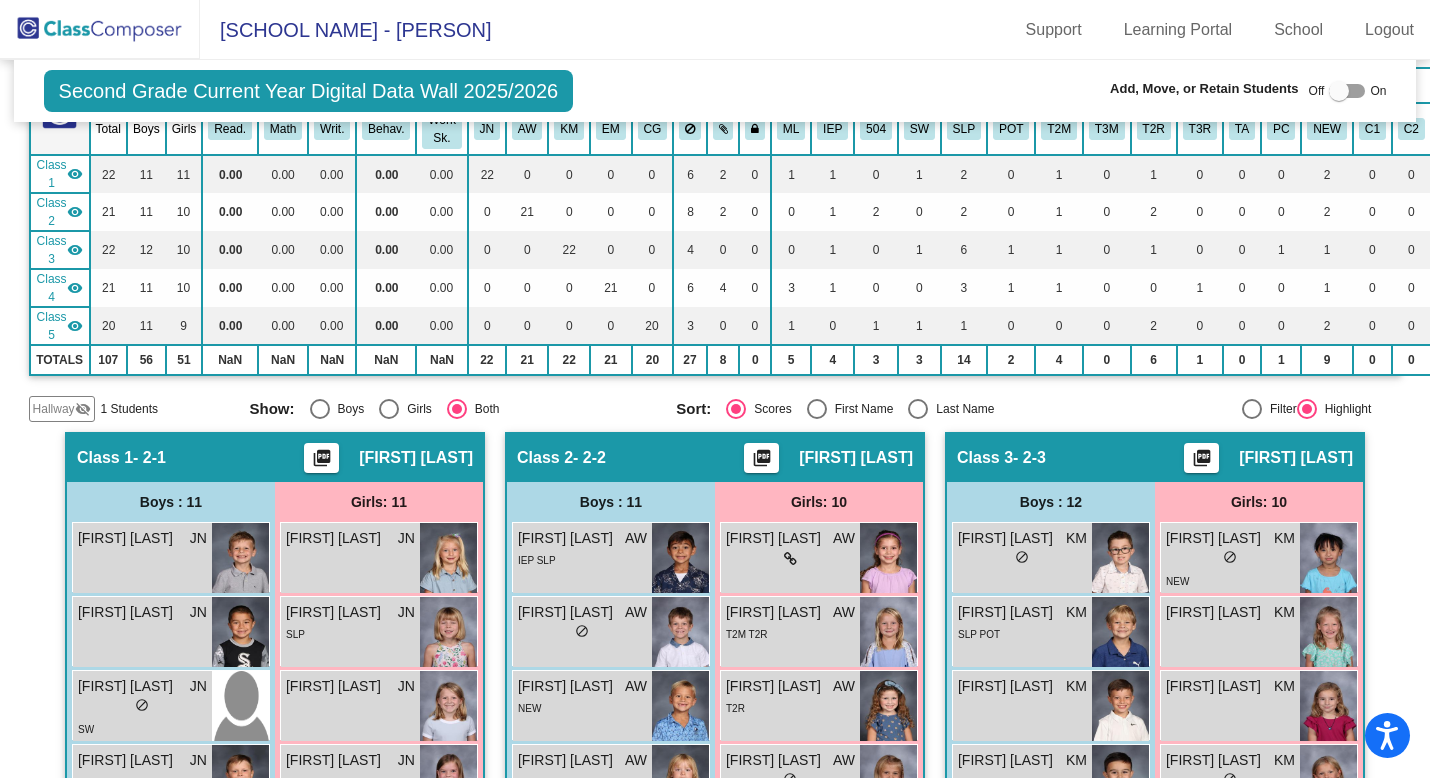click on "Hallway" 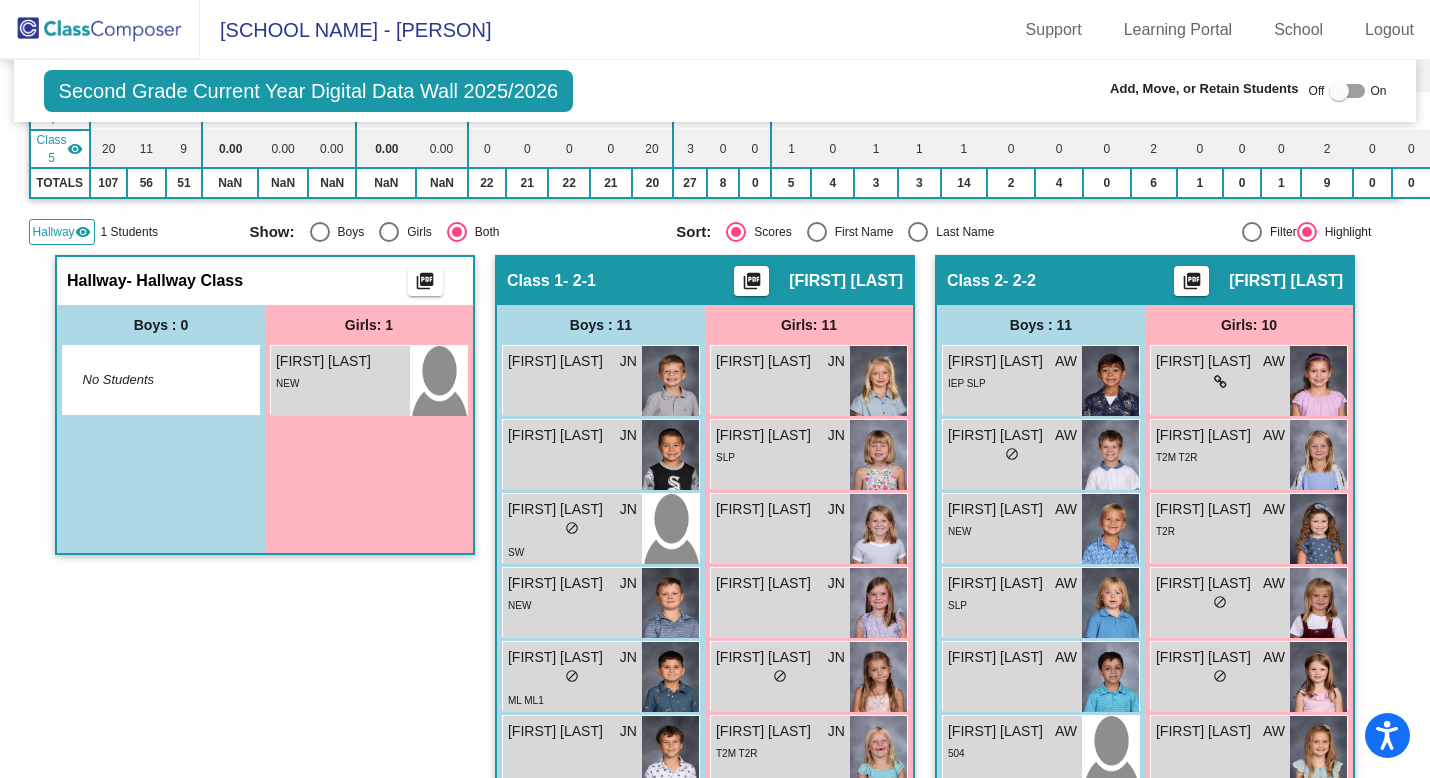 scroll, scrollTop: 0, scrollLeft: 0, axis: both 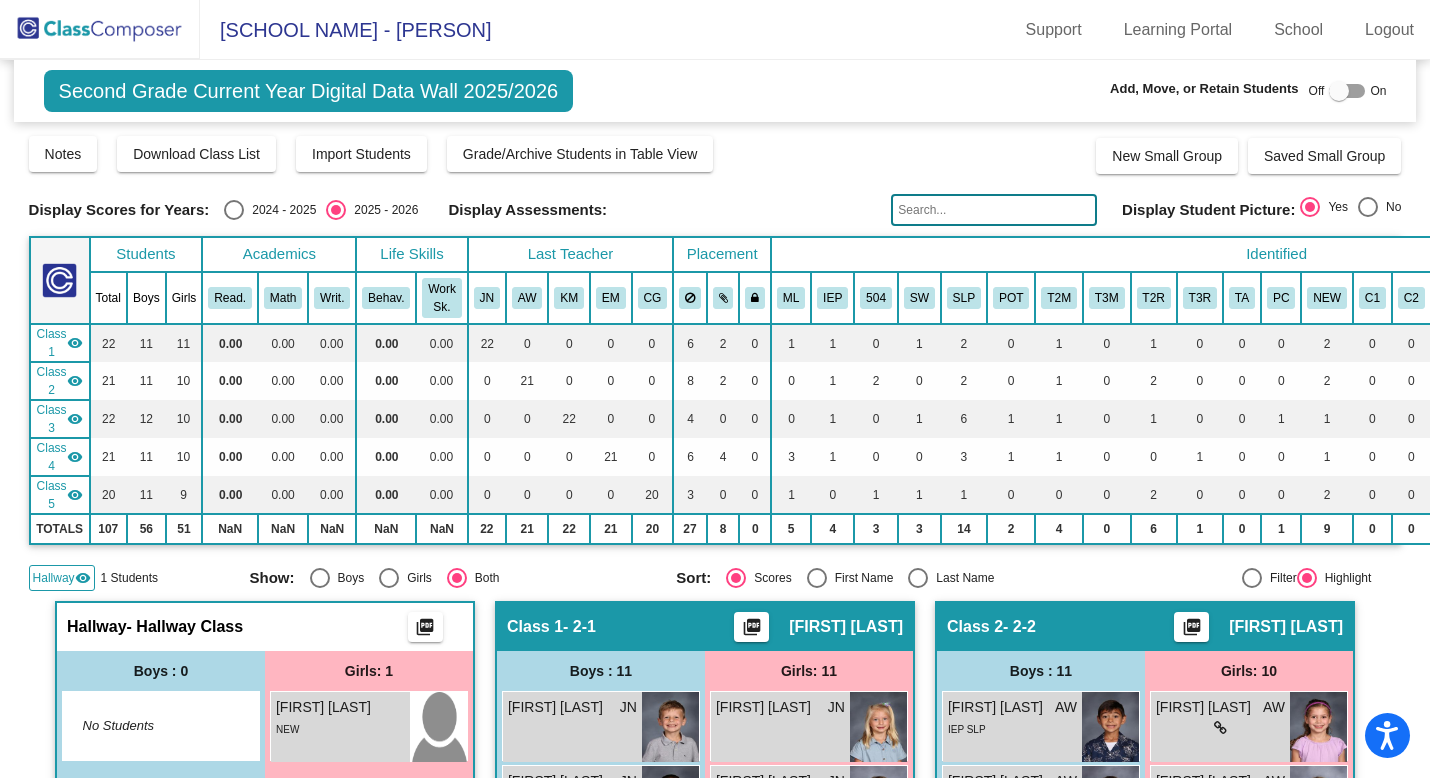 click at bounding box center (1347, 91) 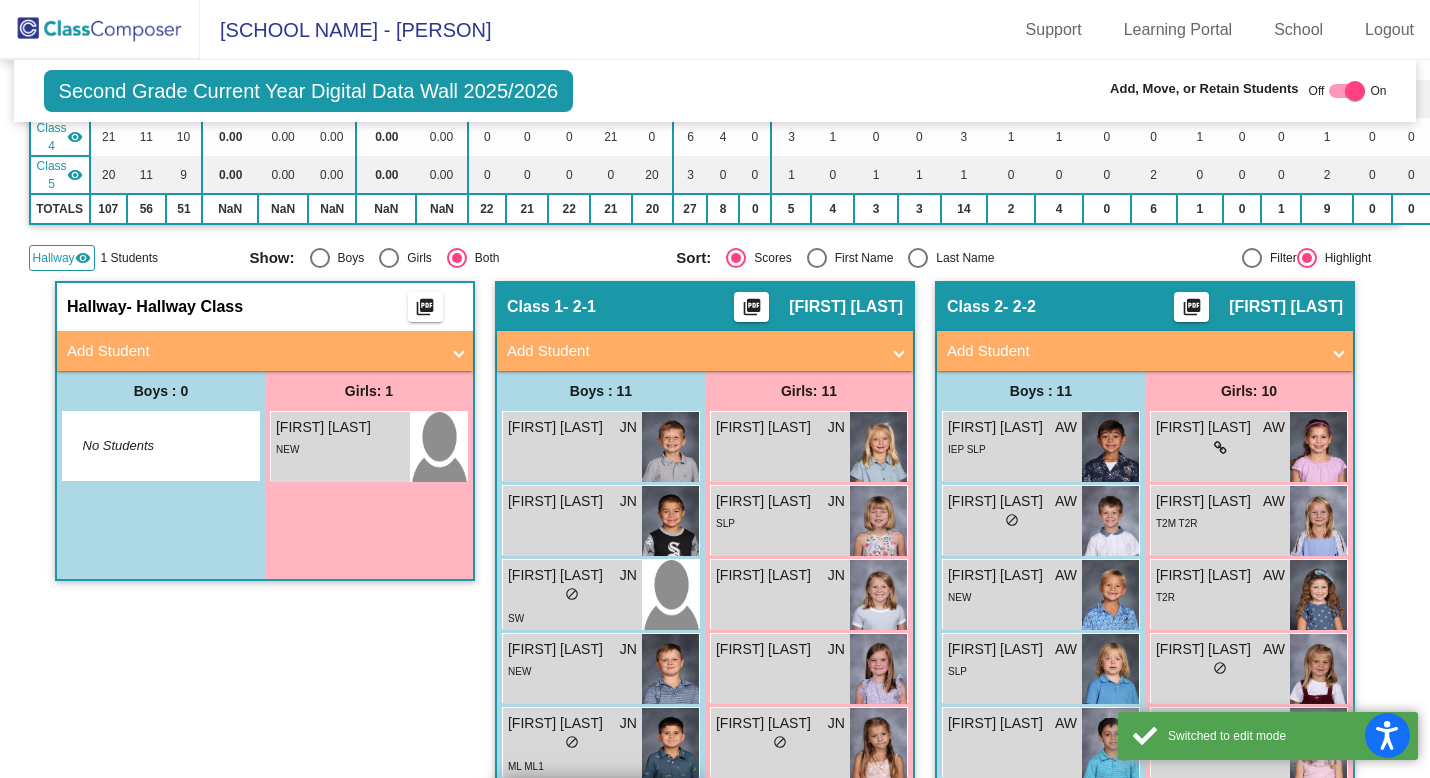 scroll, scrollTop: 602, scrollLeft: 0, axis: vertical 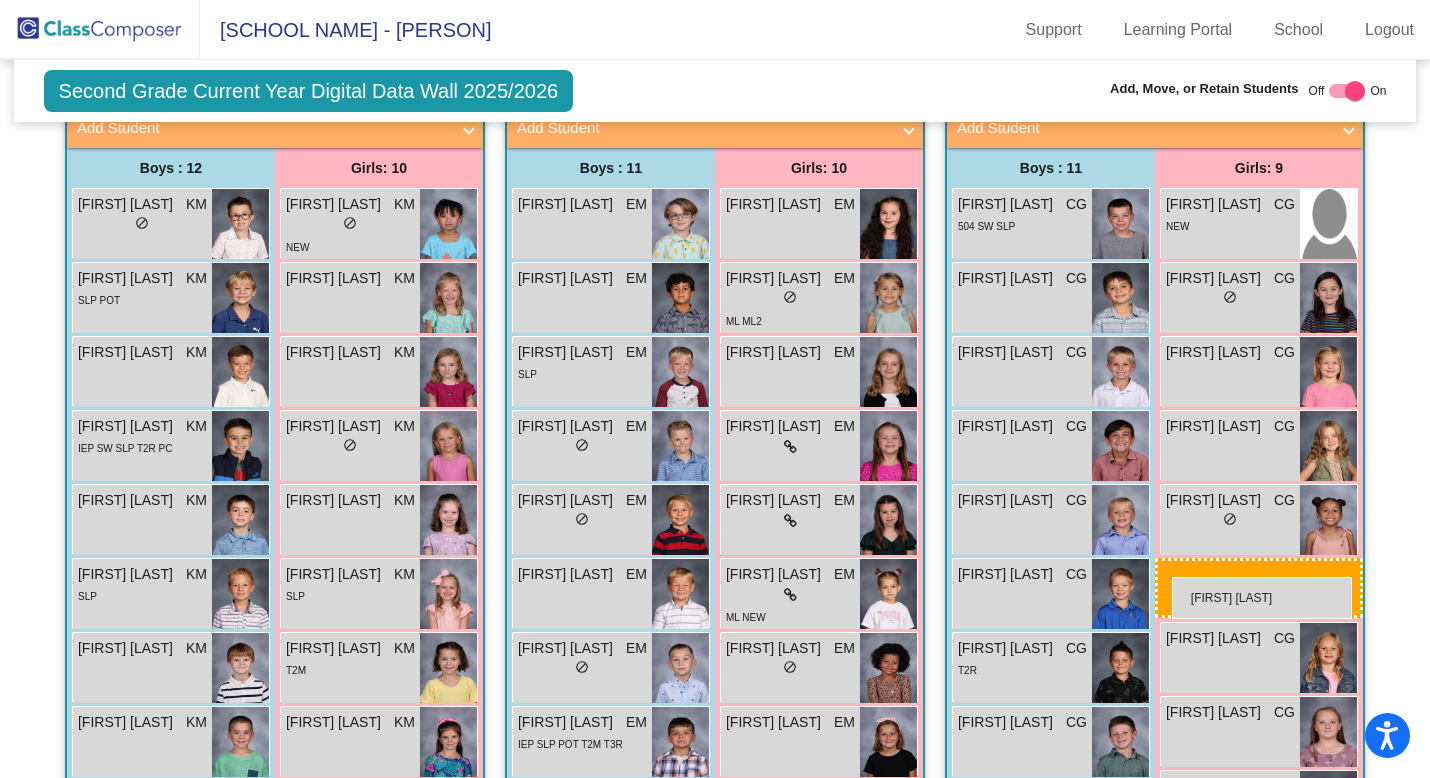 drag, startPoint x: 362, startPoint y: 166, endPoint x: 1172, endPoint y: 577, distance: 908.30664 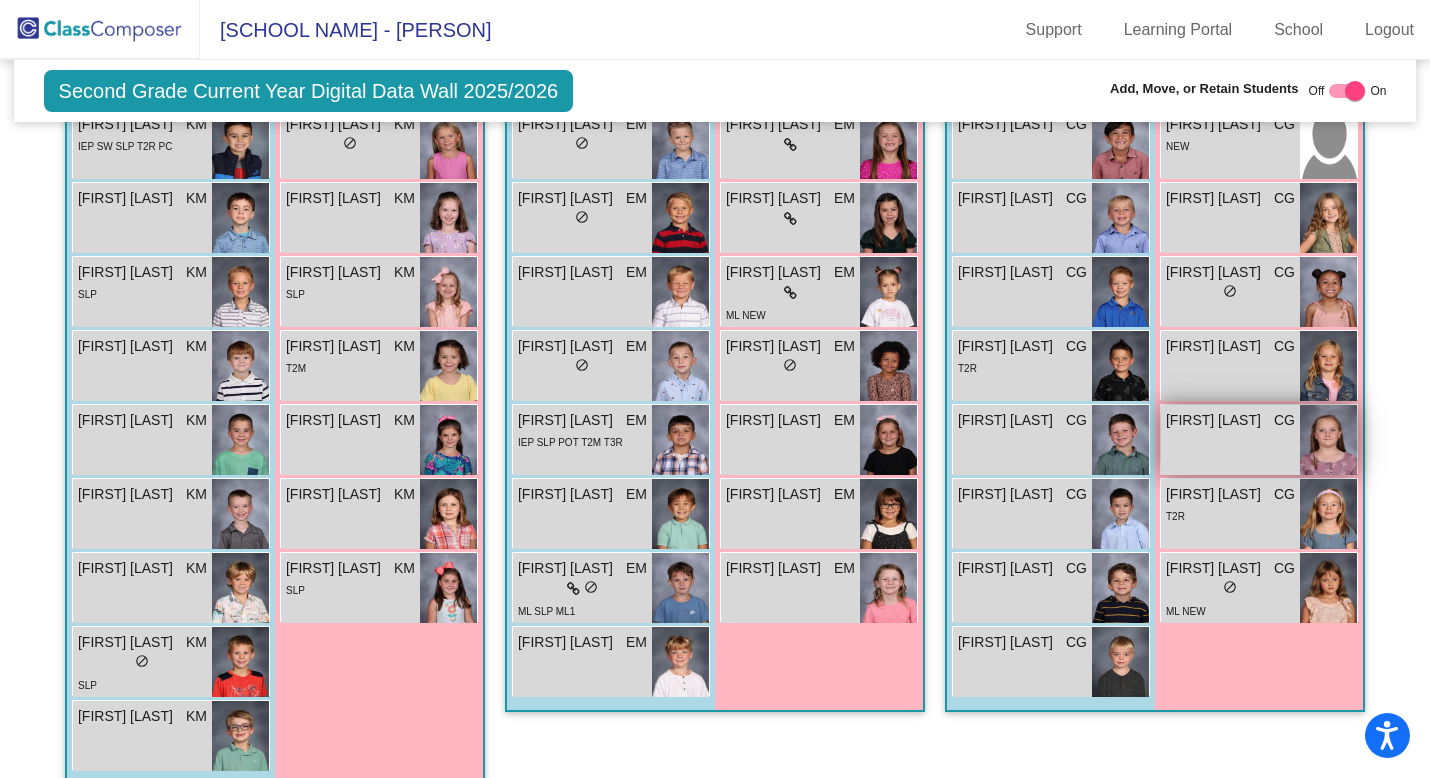 scroll, scrollTop: 1828, scrollLeft: 0, axis: vertical 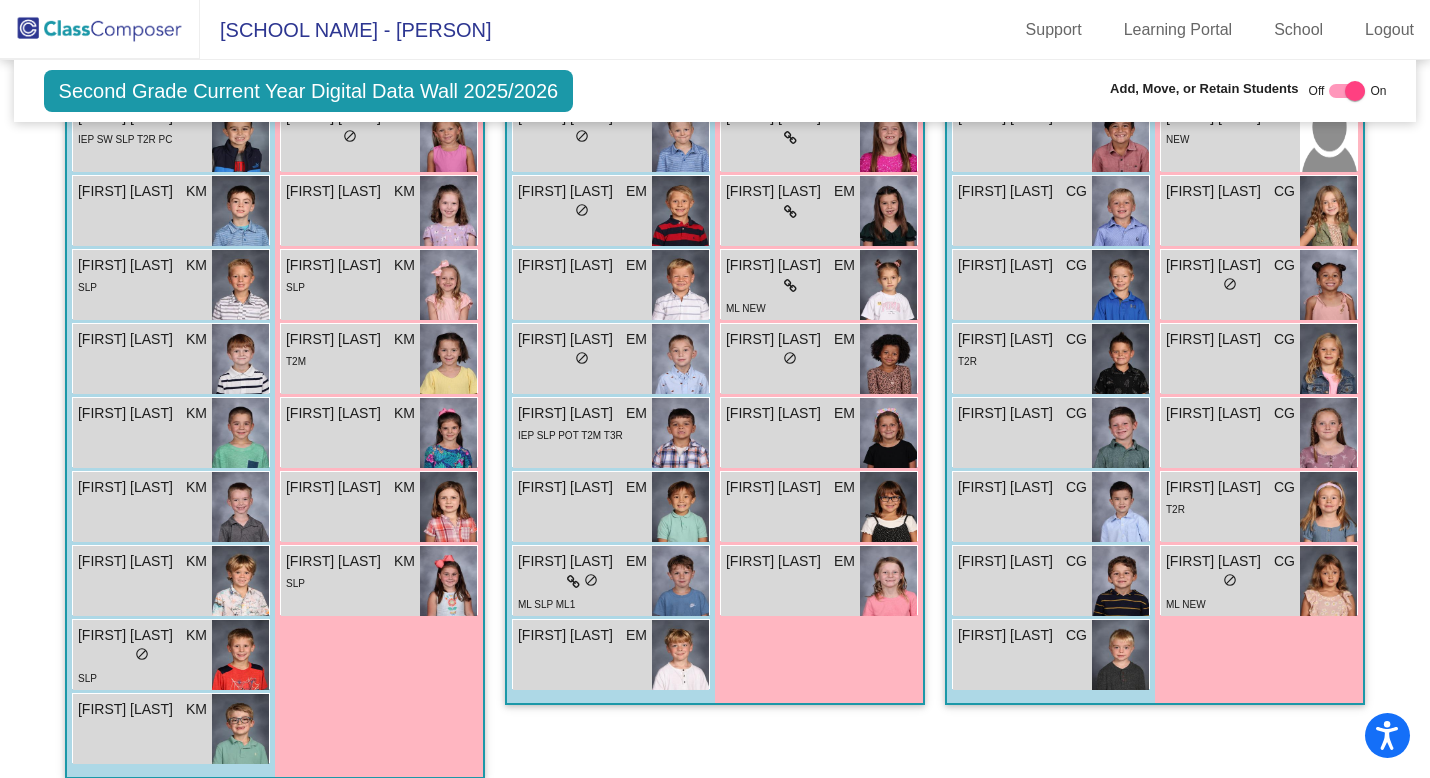 click on "Hallway   - Hallway Class  picture_as_pdf  Add Student  First Name Last Name Student Id  (Recommended)   Boy   Girl   Non Binary Add Close  Boys : 0    No Students   Girls: 0   No Students   Class 1   - 2-1  picture_as_pdf Julie Netzel  Add Student  First Name Last Name Student Id  (Recommended)   Boy   Girl   Non Binary Add Close  Boys : 11  Asher Deger JN lock do_not_disturb_alt Bennett Bencriscutto JN lock do_not_disturb_alt Brandon Tavares JN lock do_not_disturb_alt SW Eli Bolotin JN lock do_not_disturb_alt NEW Emilio Ocampo JN lock do_not_disturb_alt ML ML1 Emmett OConnor JN lock do_not_disturb_alt Ethan Loquercio JN lock do_not_disturb_alt Jonathan Andrews JN lock do_not_disturb_alt Lucas Cremieux JN lock do_not_disturb_alt Nolan Jurjovec JN lock do_not_disturb_alt Samuel Guzzardo JN lock do_not_disturb_alt Girls: 11 Abigail Bantner JN lock do_not_disturb_alt Alice Monhaut JN lock do_not_disturb_alt SLP Brooklyn Schoen JN lock do_not_disturb_alt Caroline Grubba JN lock do_not_disturb_alt JN lock" 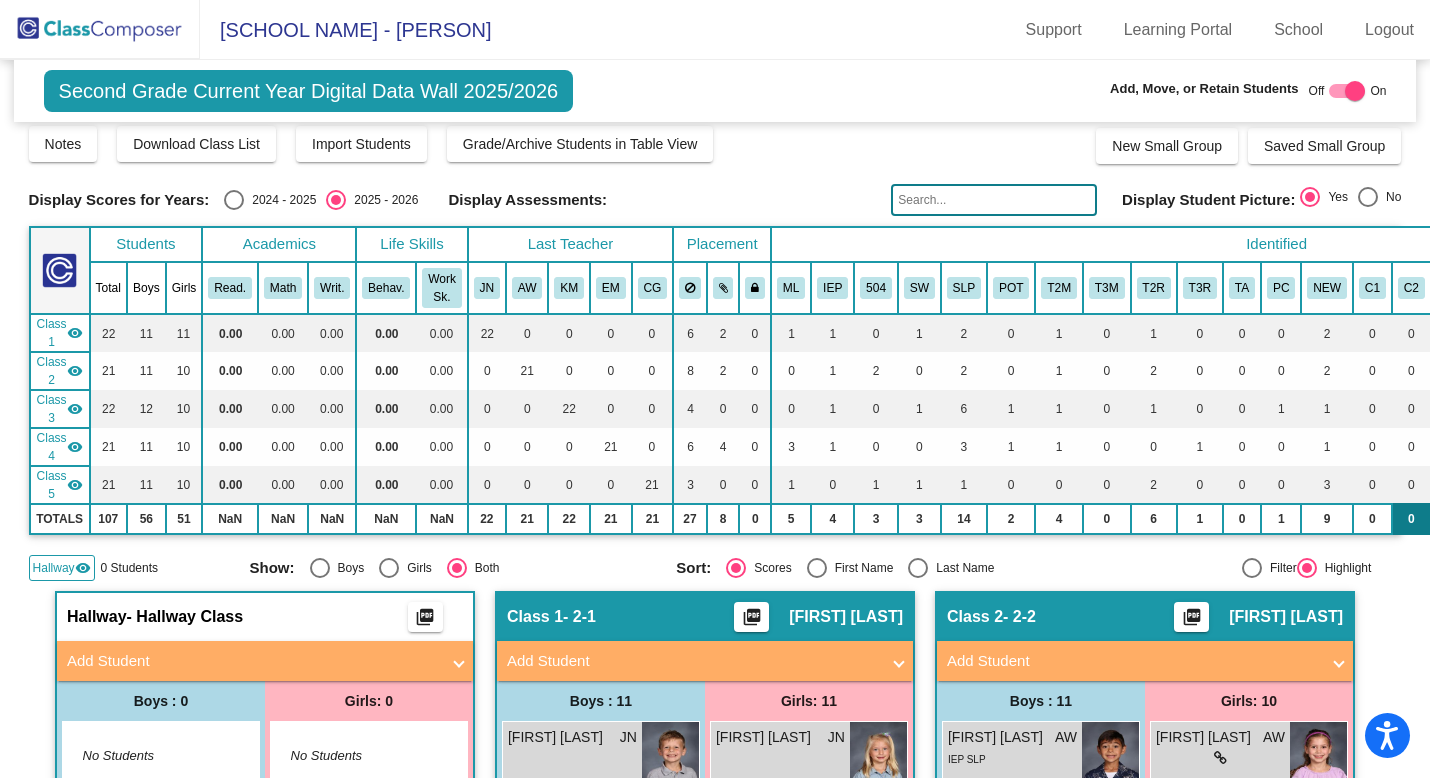 scroll, scrollTop: 0, scrollLeft: 0, axis: both 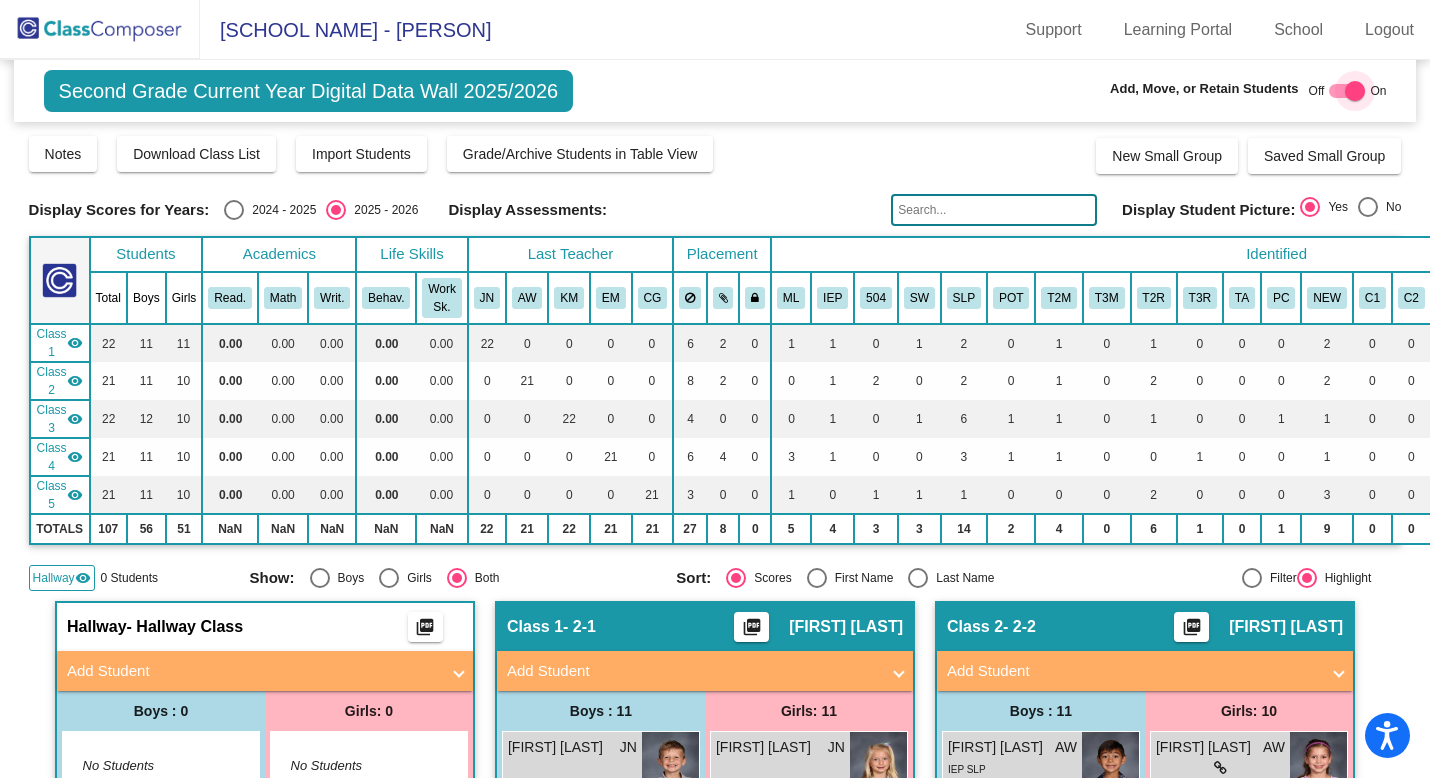 click at bounding box center [1347, 91] 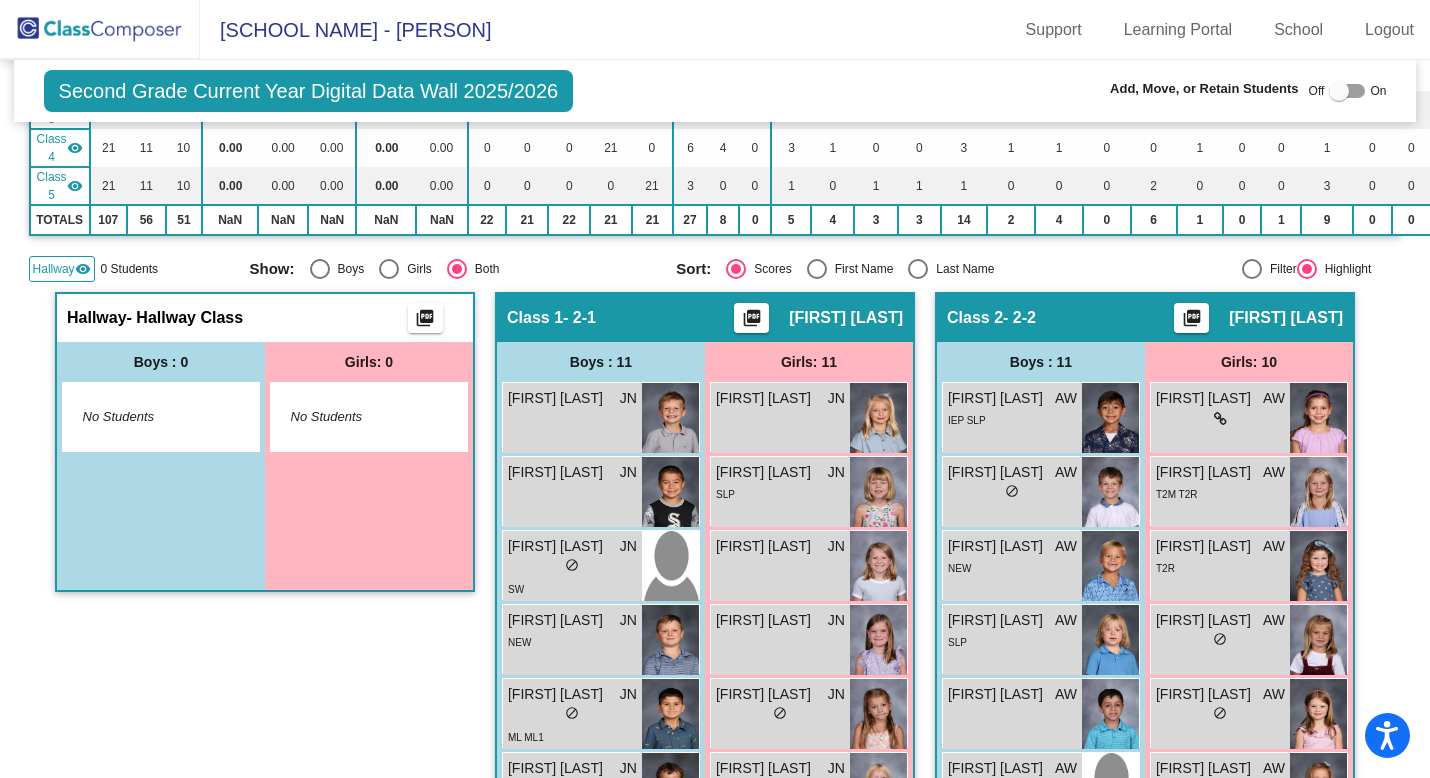 scroll, scrollTop: 309, scrollLeft: 0, axis: vertical 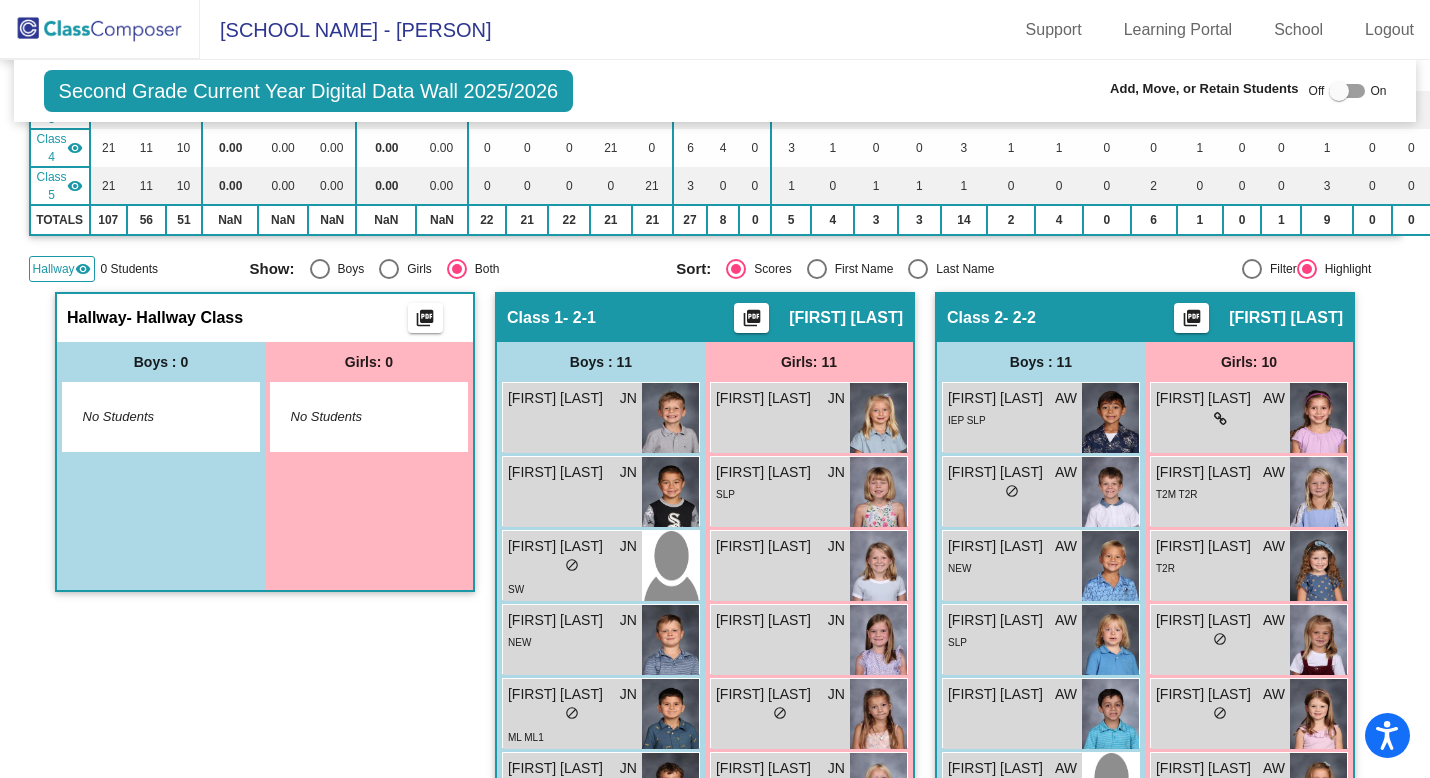 click on "visibility" 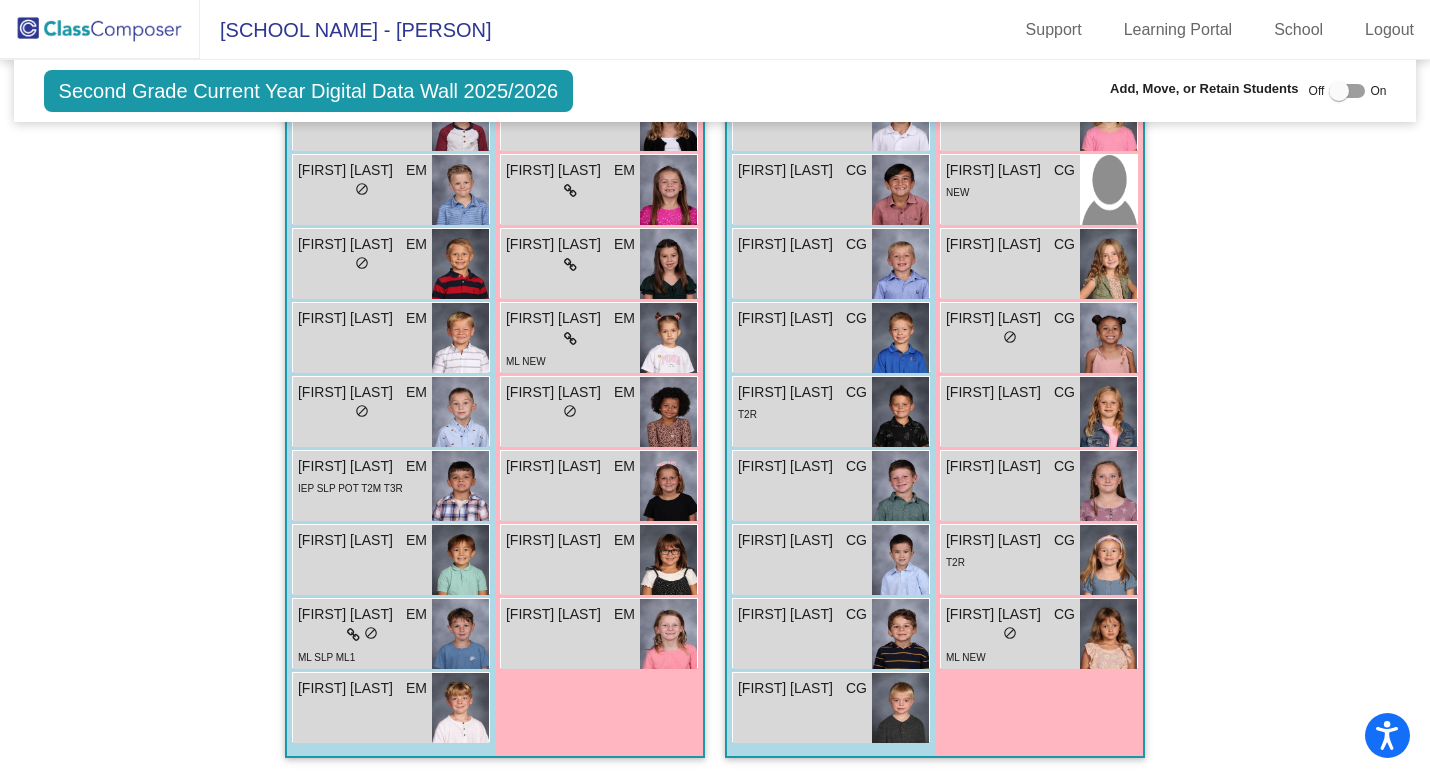 scroll, scrollTop: 1778, scrollLeft: 0, axis: vertical 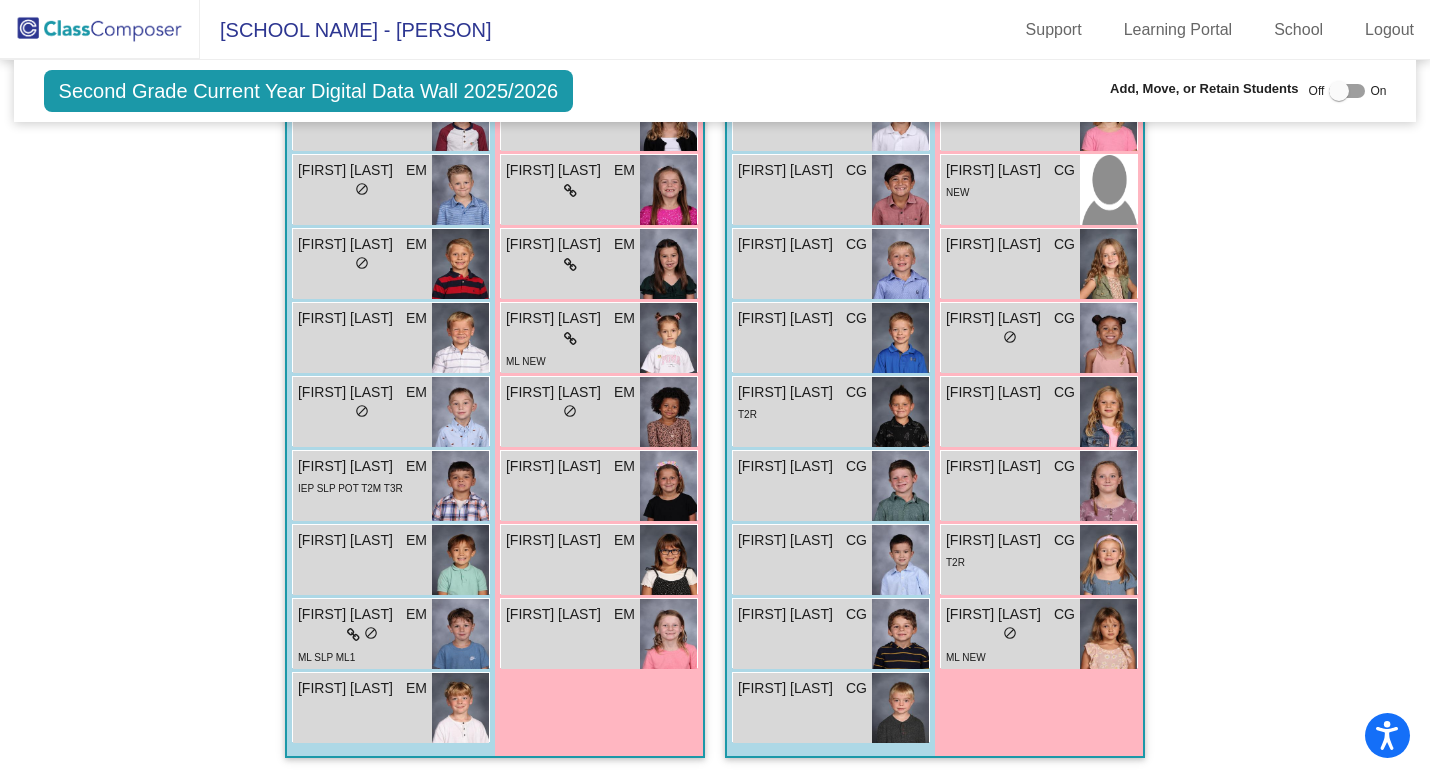 click on "[SCHOOL] - [FIRST]" 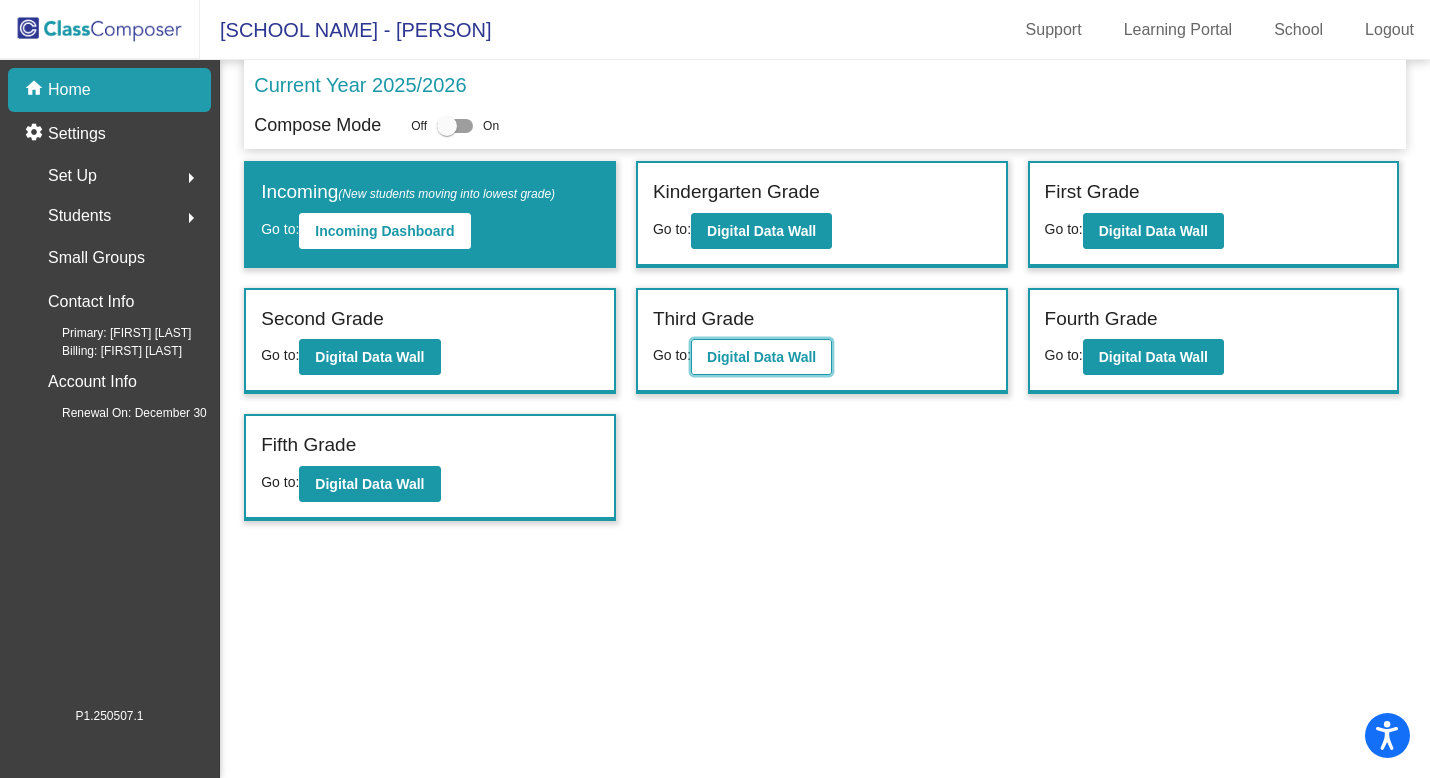 click on "Digital Data Wall" 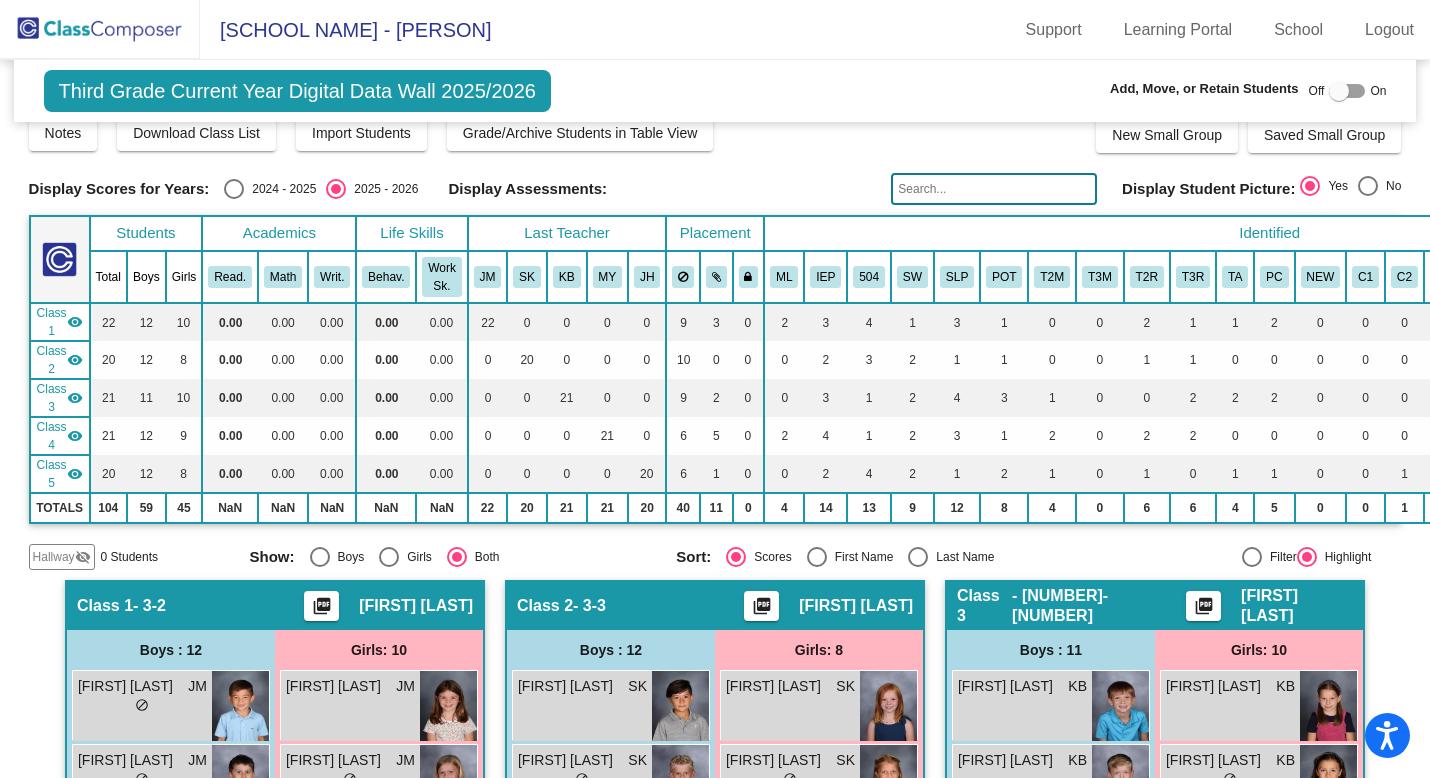 scroll, scrollTop: 0, scrollLeft: 0, axis: both 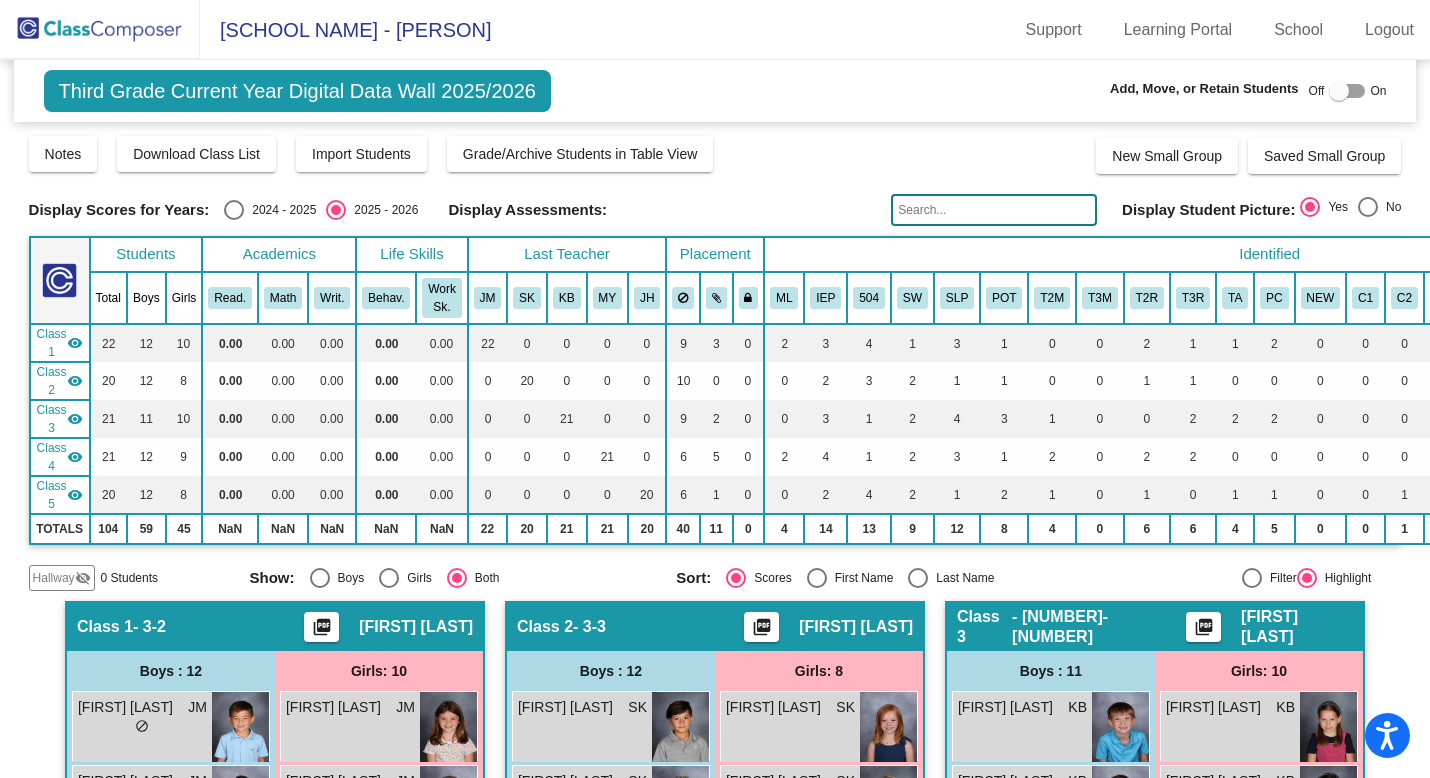click 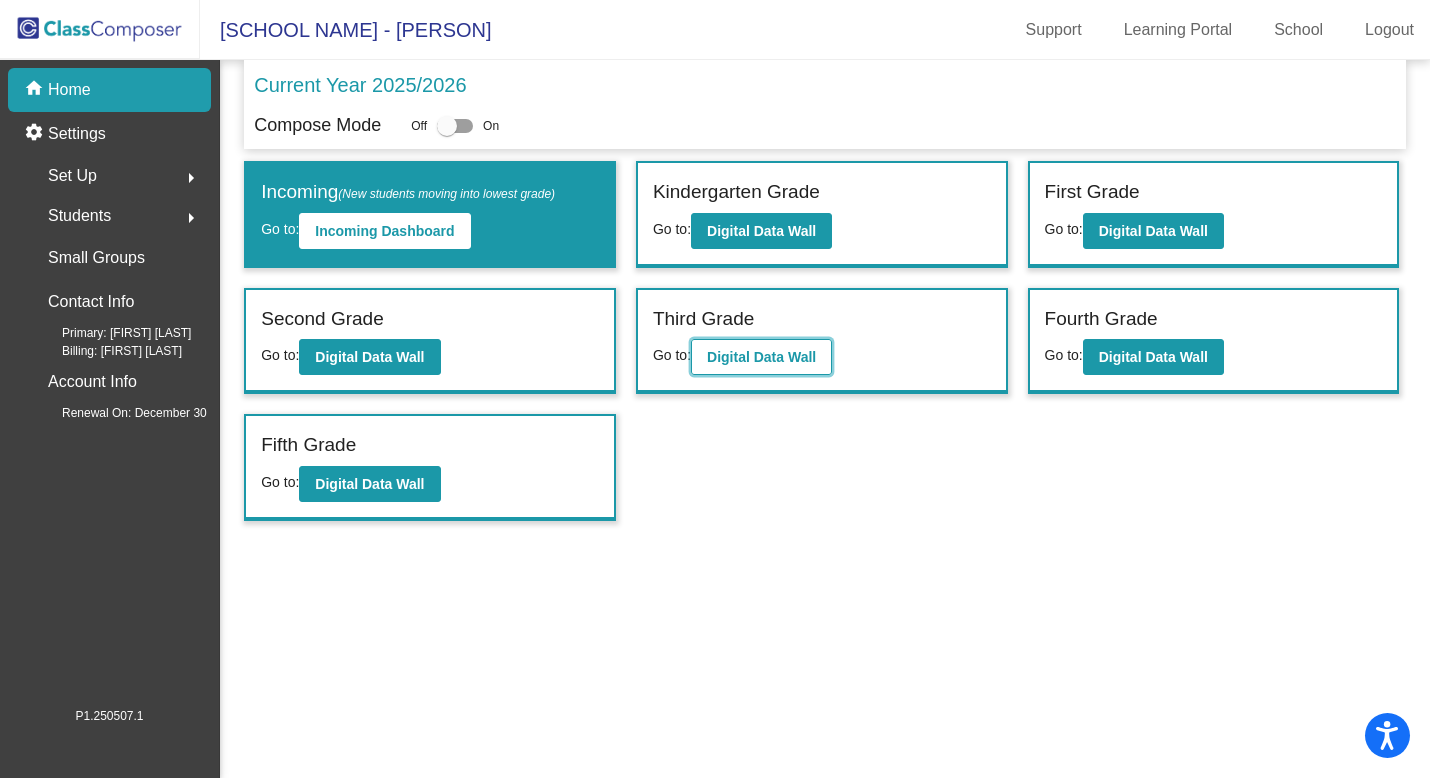 click on "Digital Data Wall" 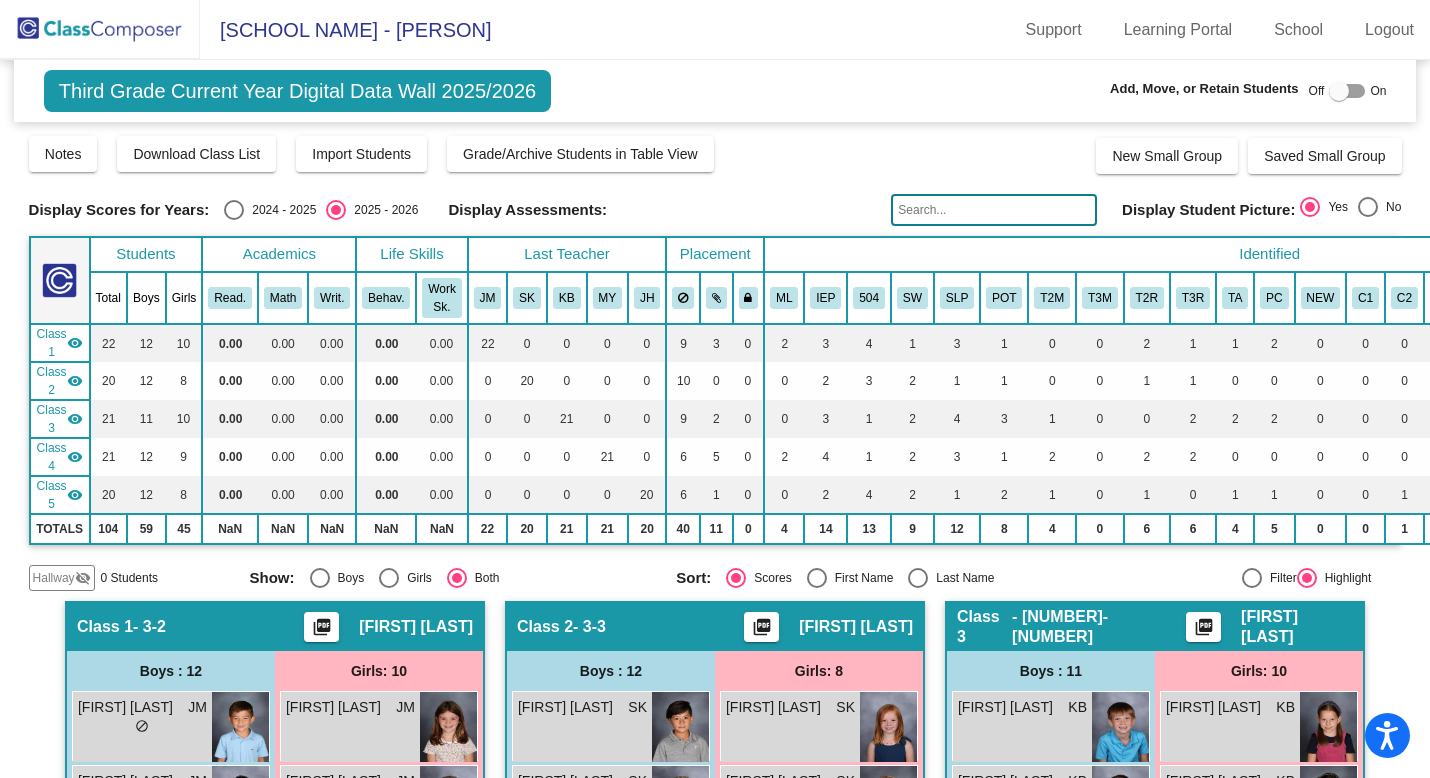 click on "Olive-Mary Stitt Elementary - Erin Support Learning Portal School Logout" 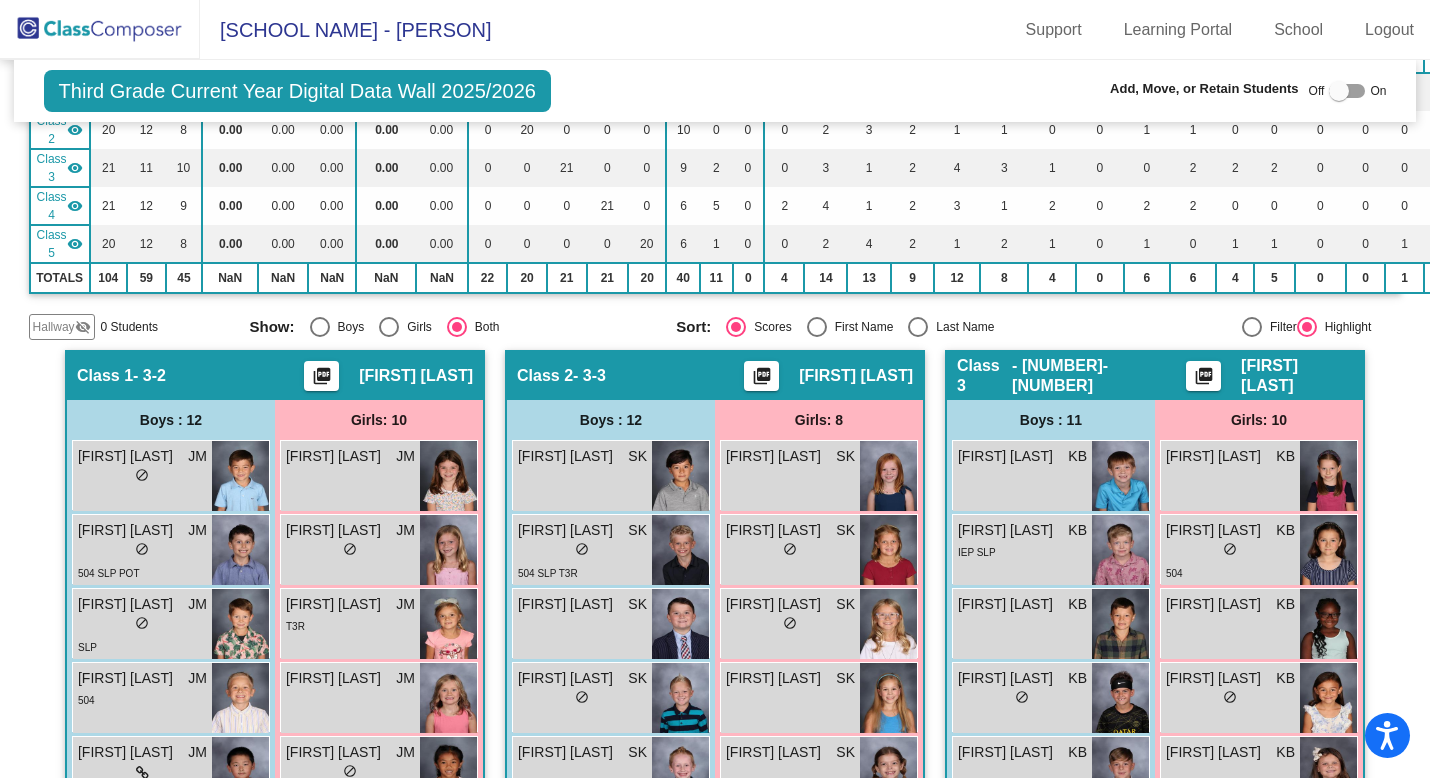 scroll, scrollTop: 0, scrollLeft: 0, axis: both 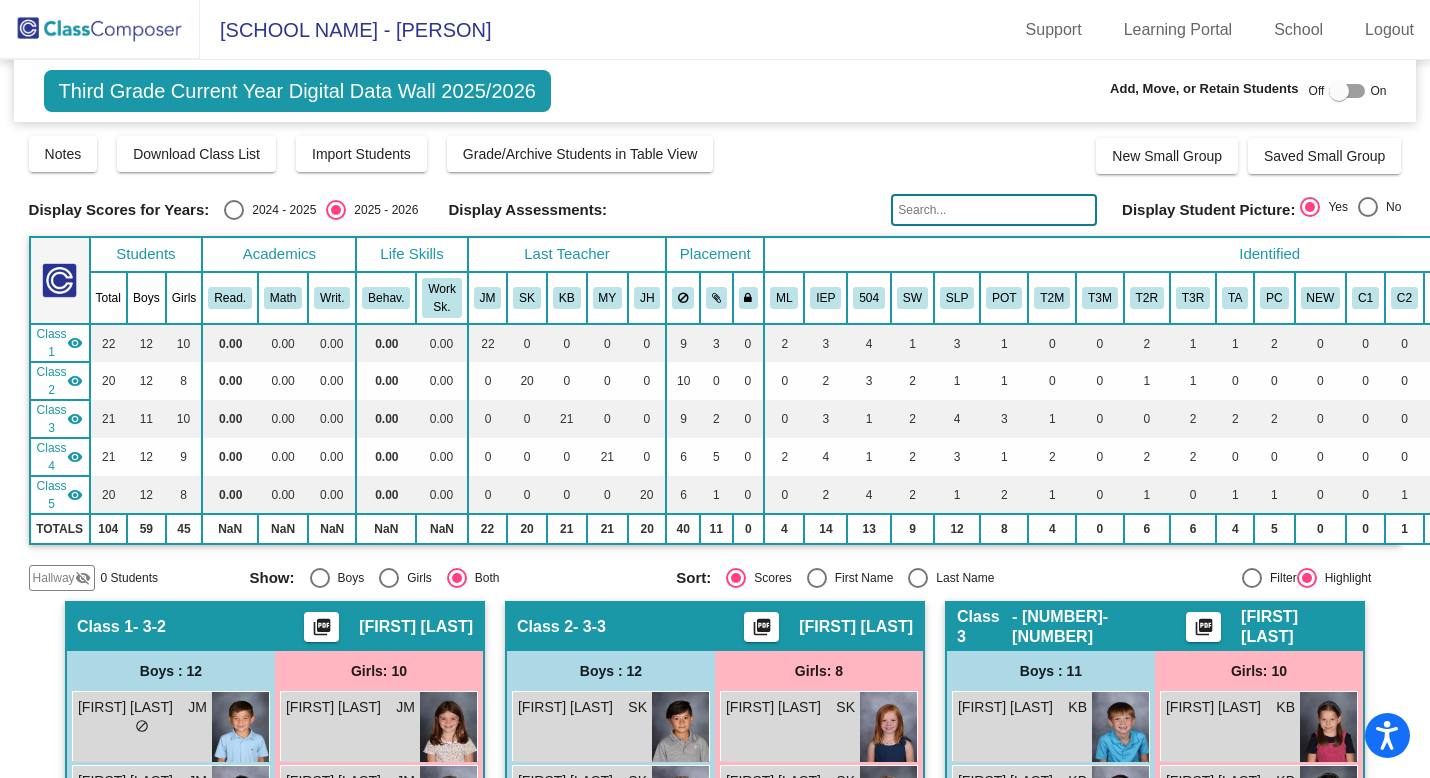 click 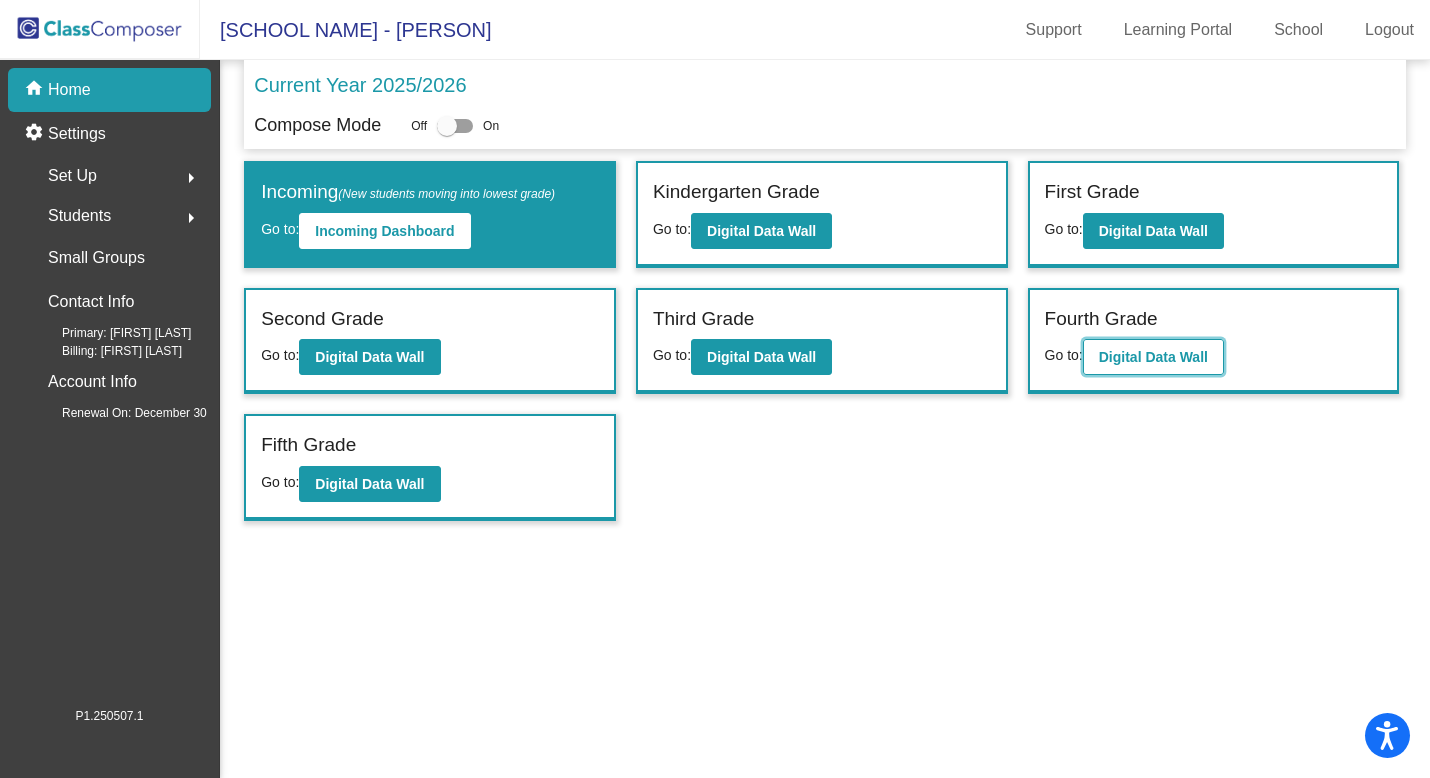 click on "Digital Data Wall" 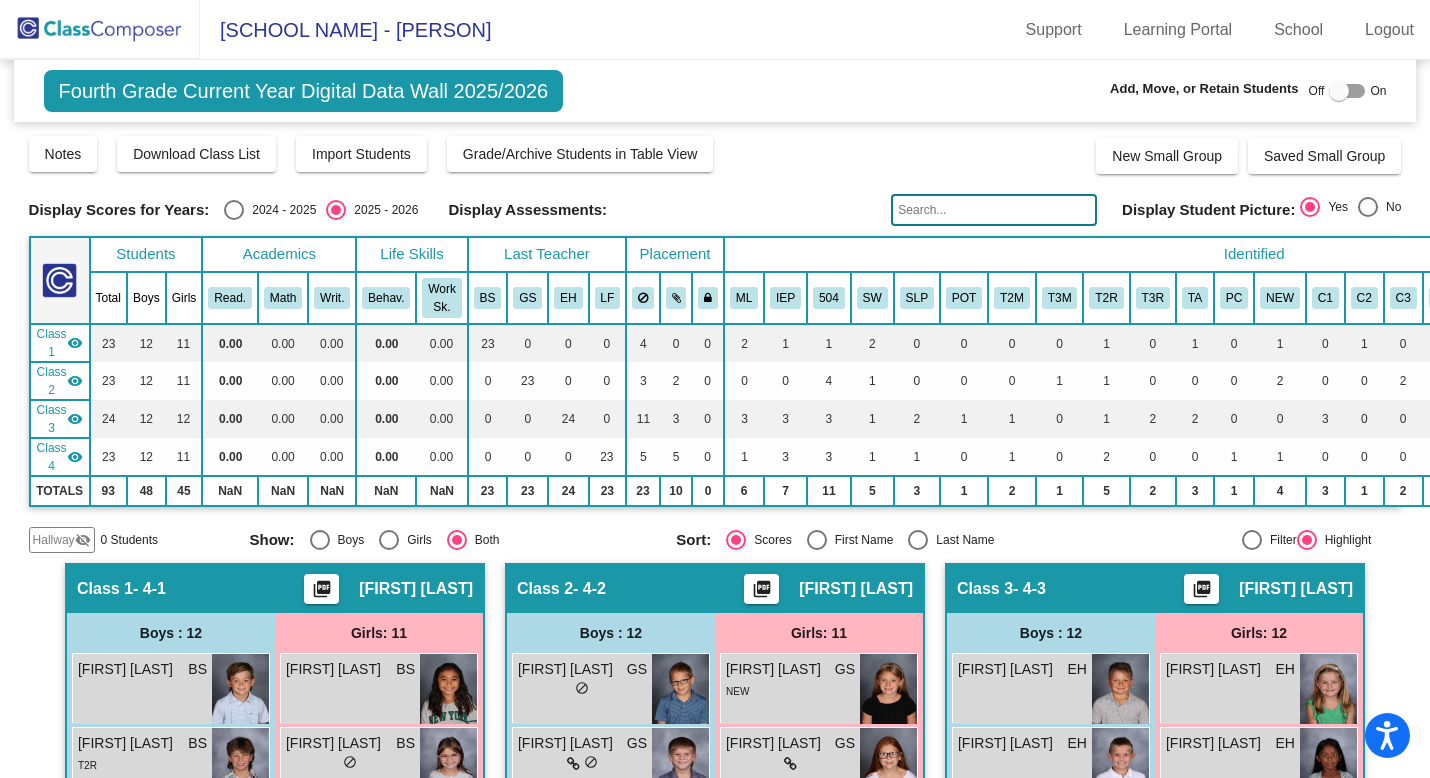 click on "visibility_off" 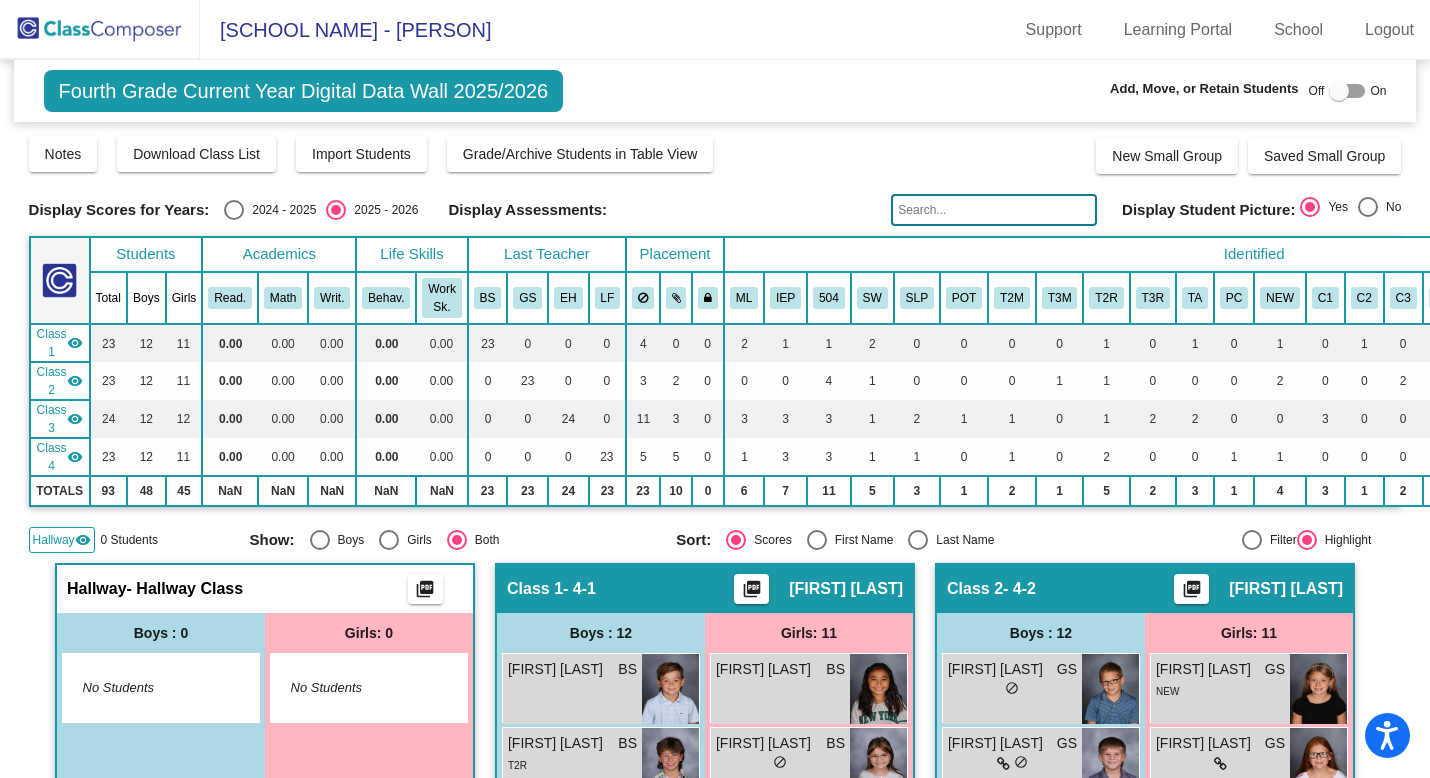 click on "Hallway   visibility  0 Students" 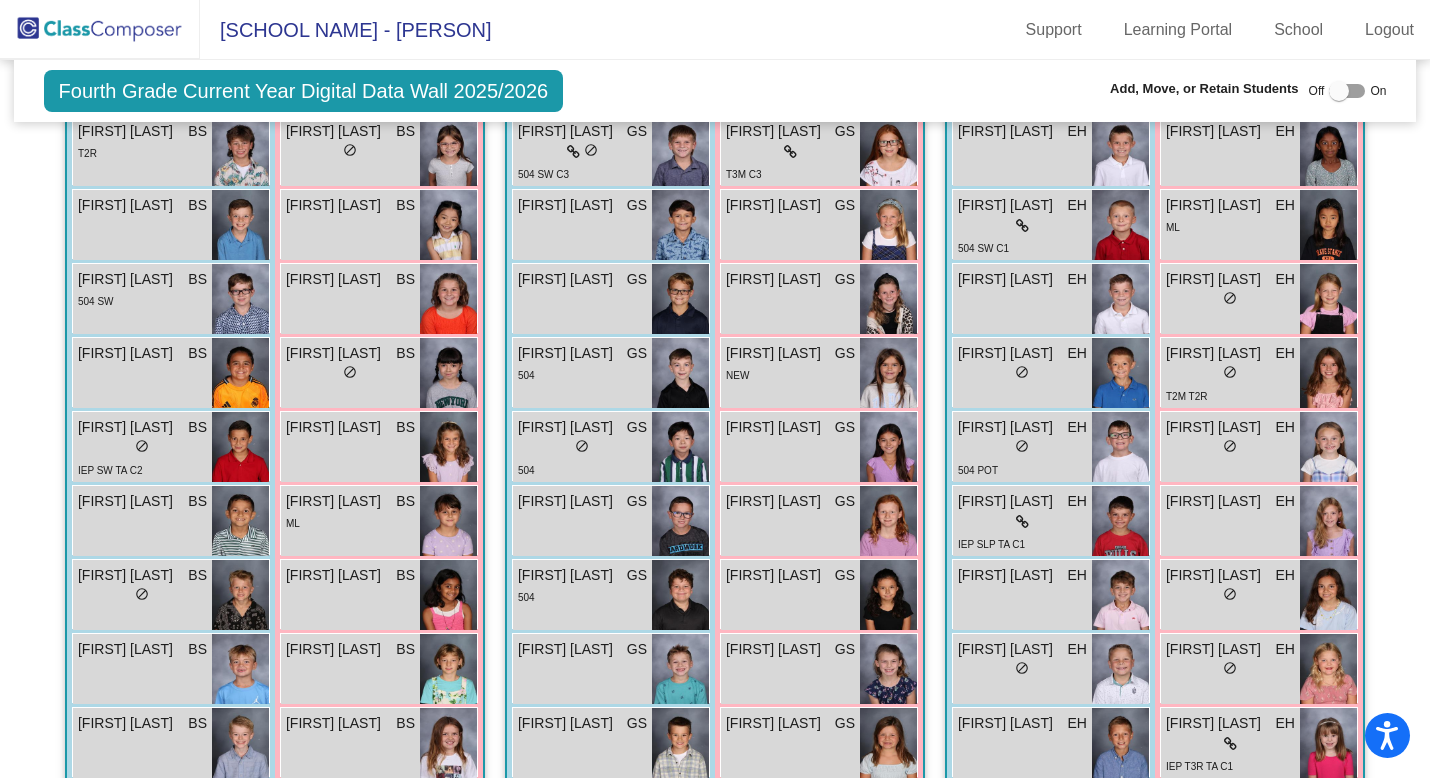 scroll, scrollTop: 613, scrollLeft: 0, axis: vertical 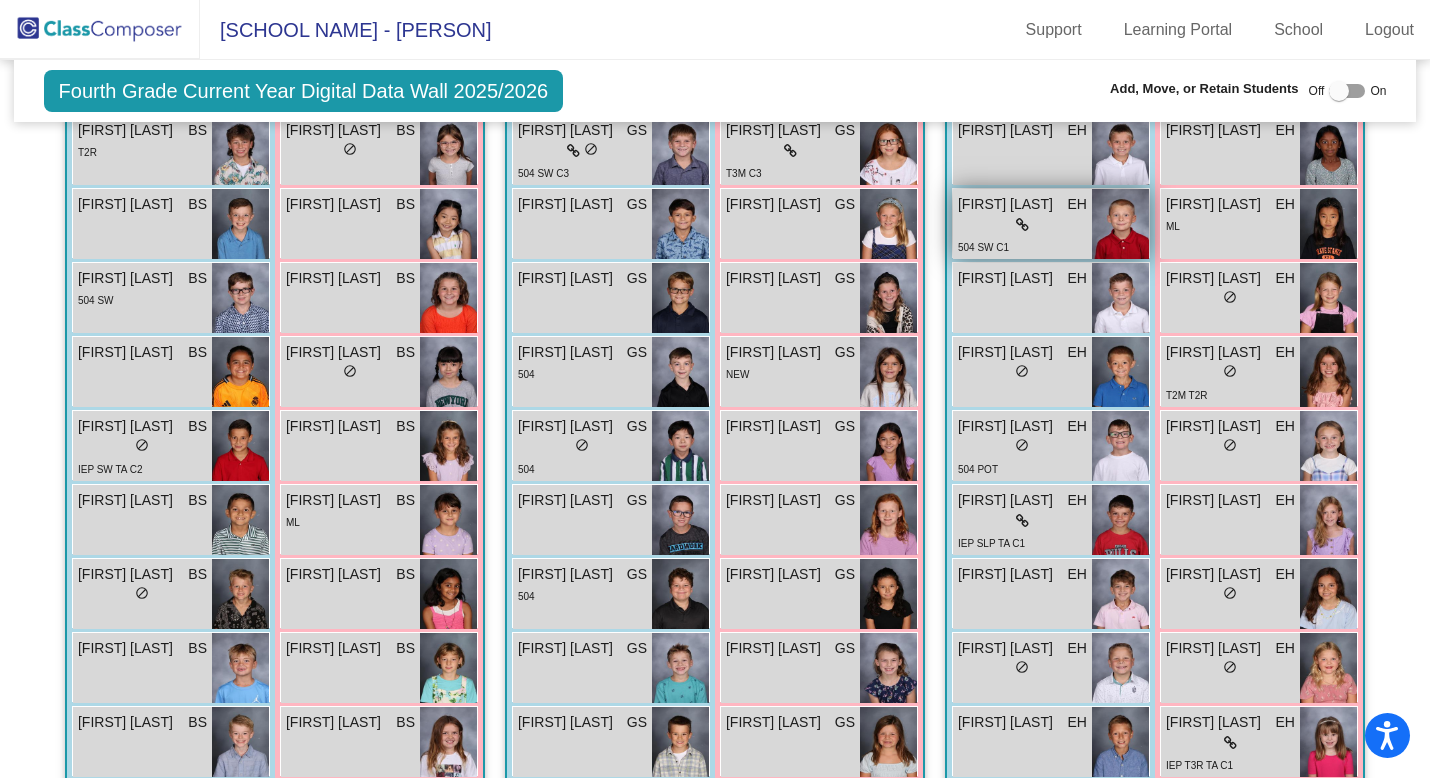 click on "504 SW C1" at bounding box center (1022, 246) 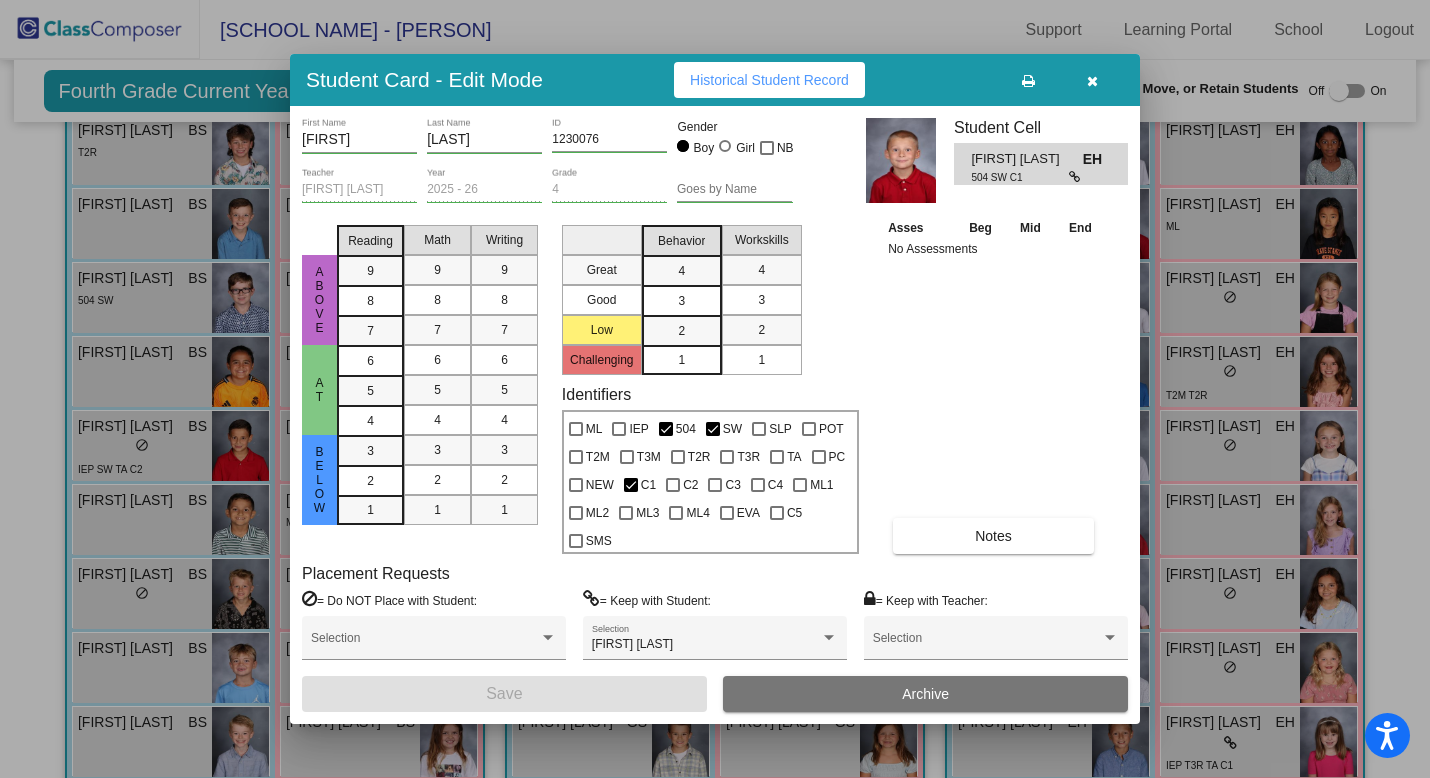 click at bounding box center (1092, 81) 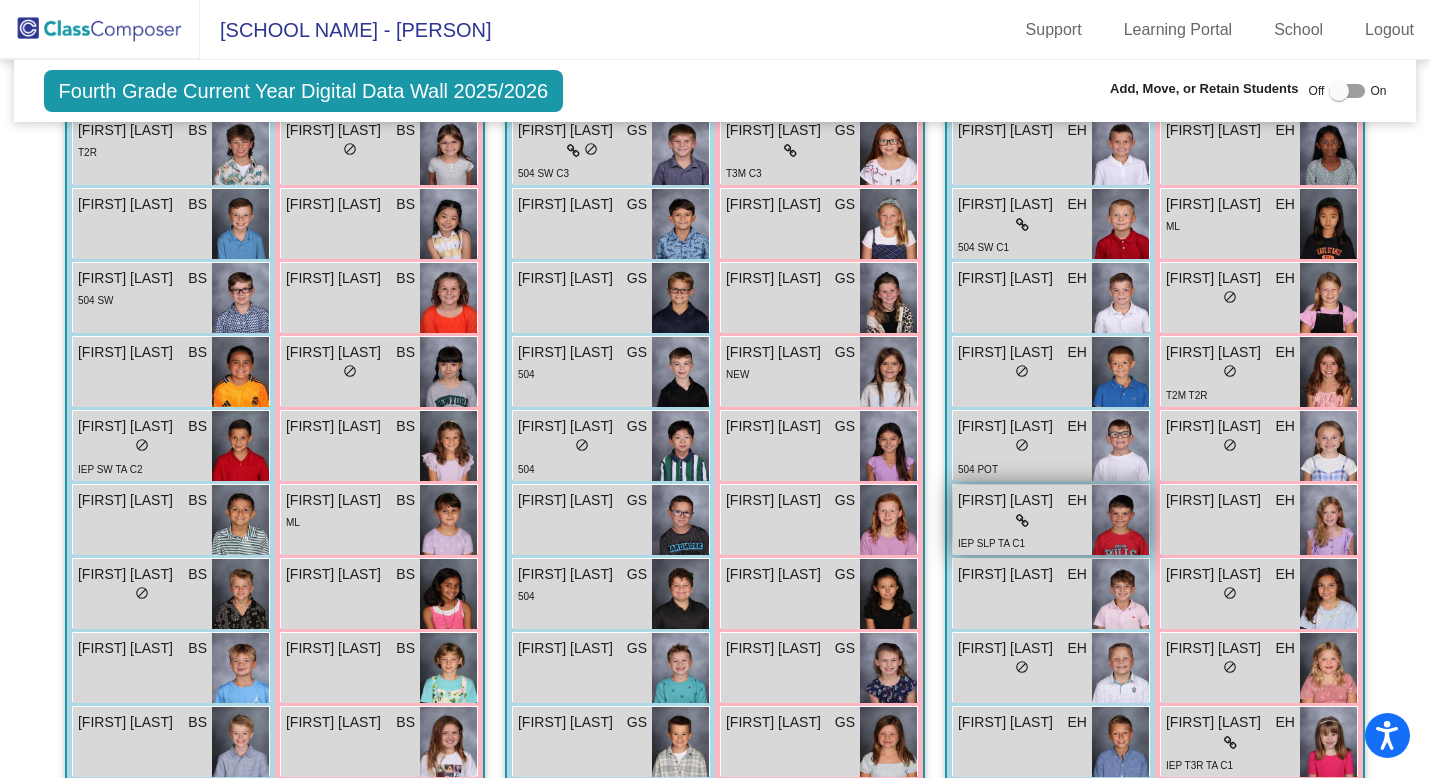 click on "lock do_not_disturb_alt" at bounding box center (1022, 521) 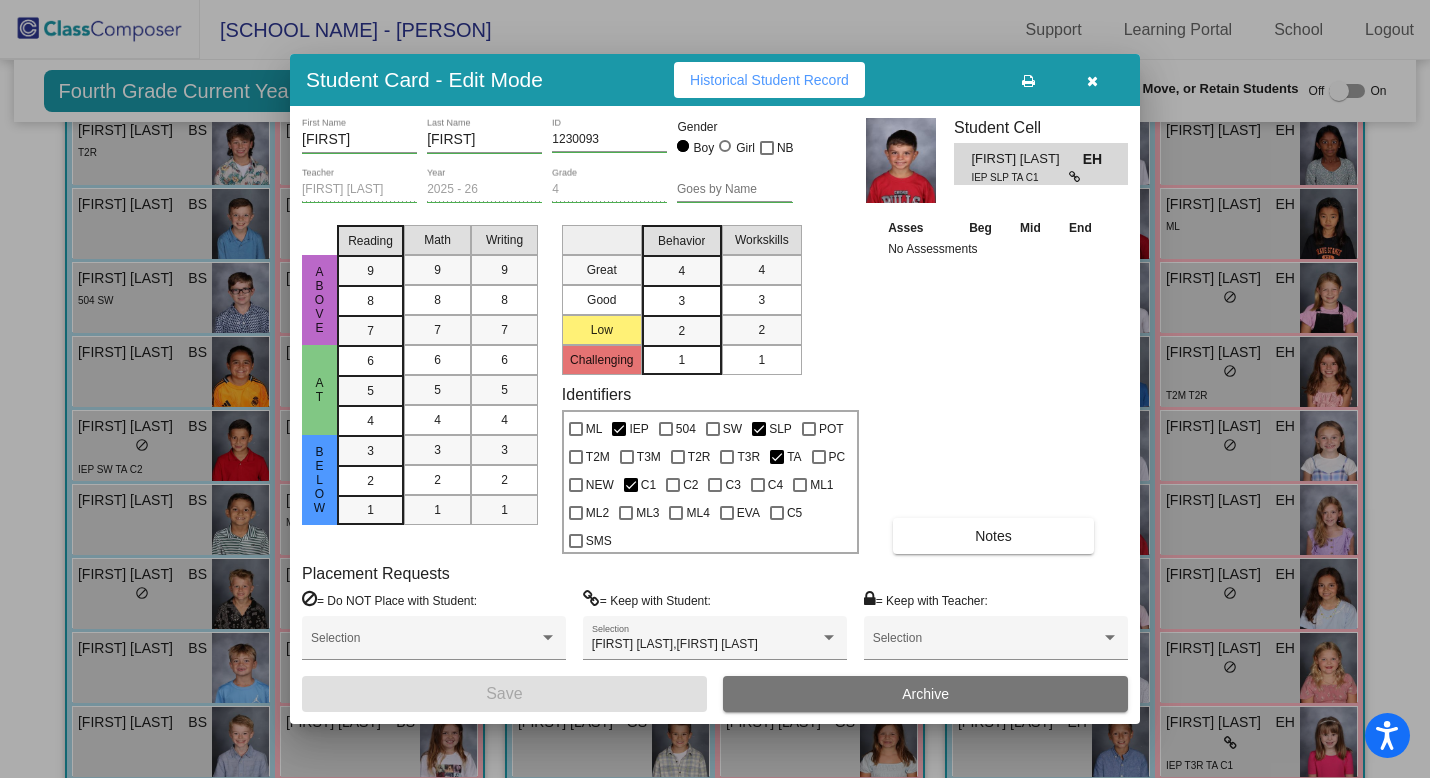 click at bounding box center (1092, 81) 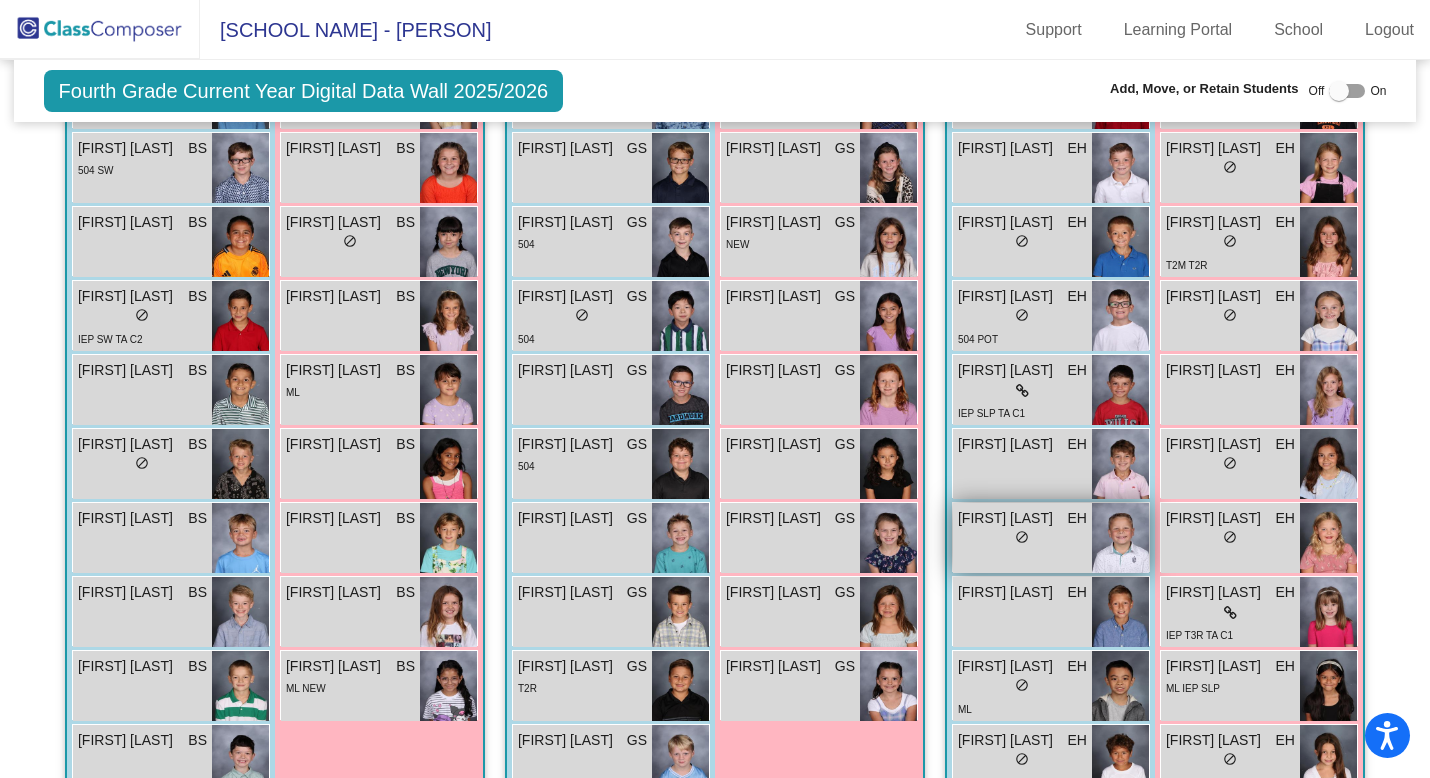 scroll, scrollTop: 742, scrollLeft: 0, axis: vertical 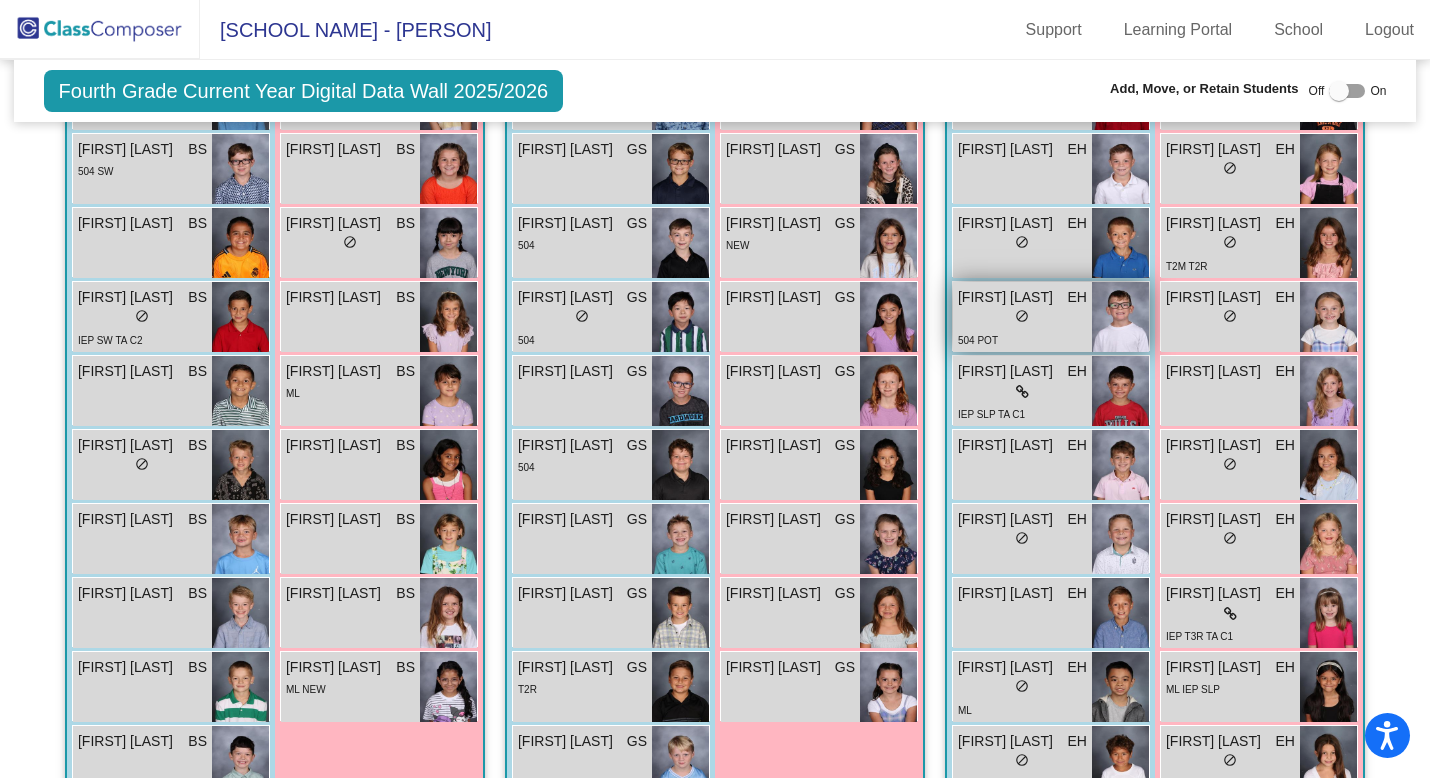 click on "504 POT" at bounding box center [1022, 339] 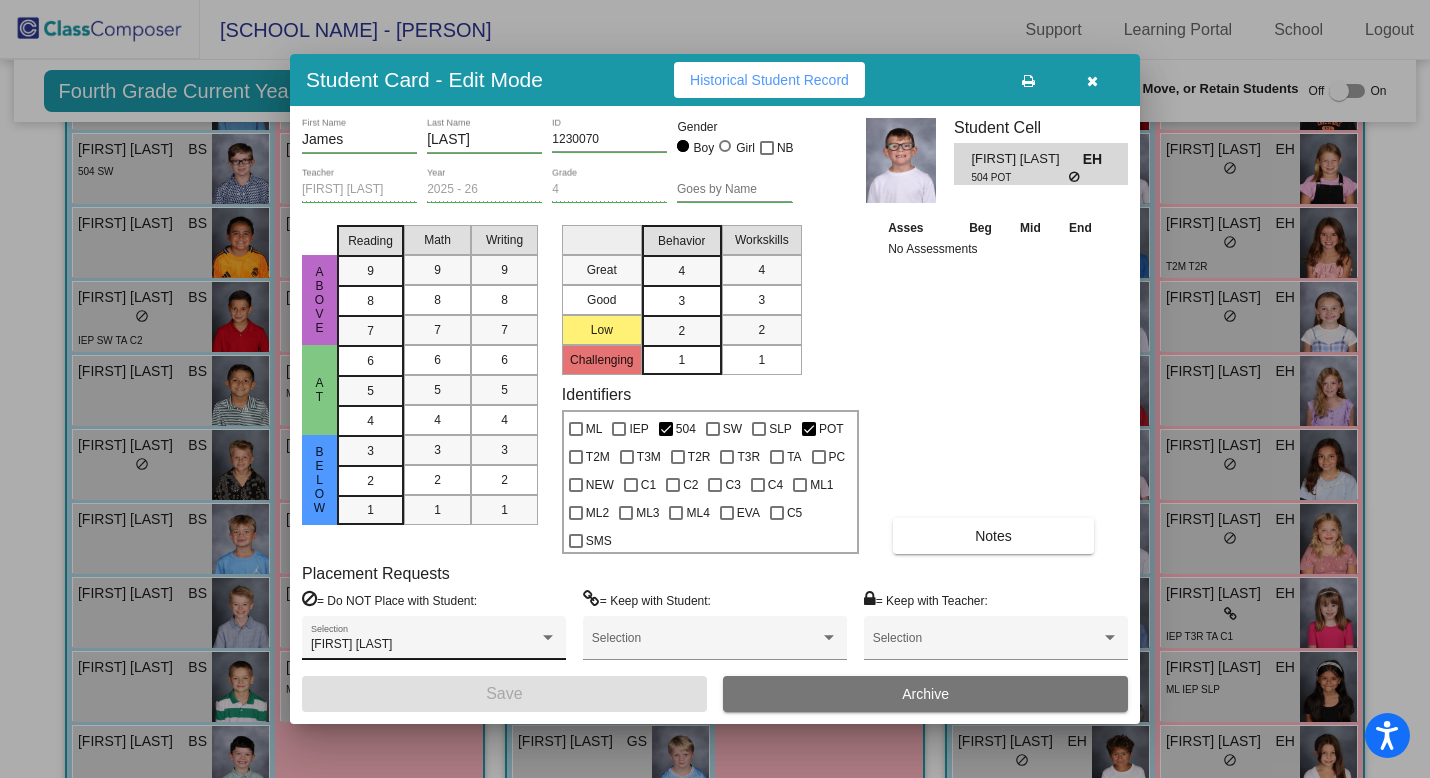 click on "Dominic Hicks Selection" at bounding box center (434, 643) 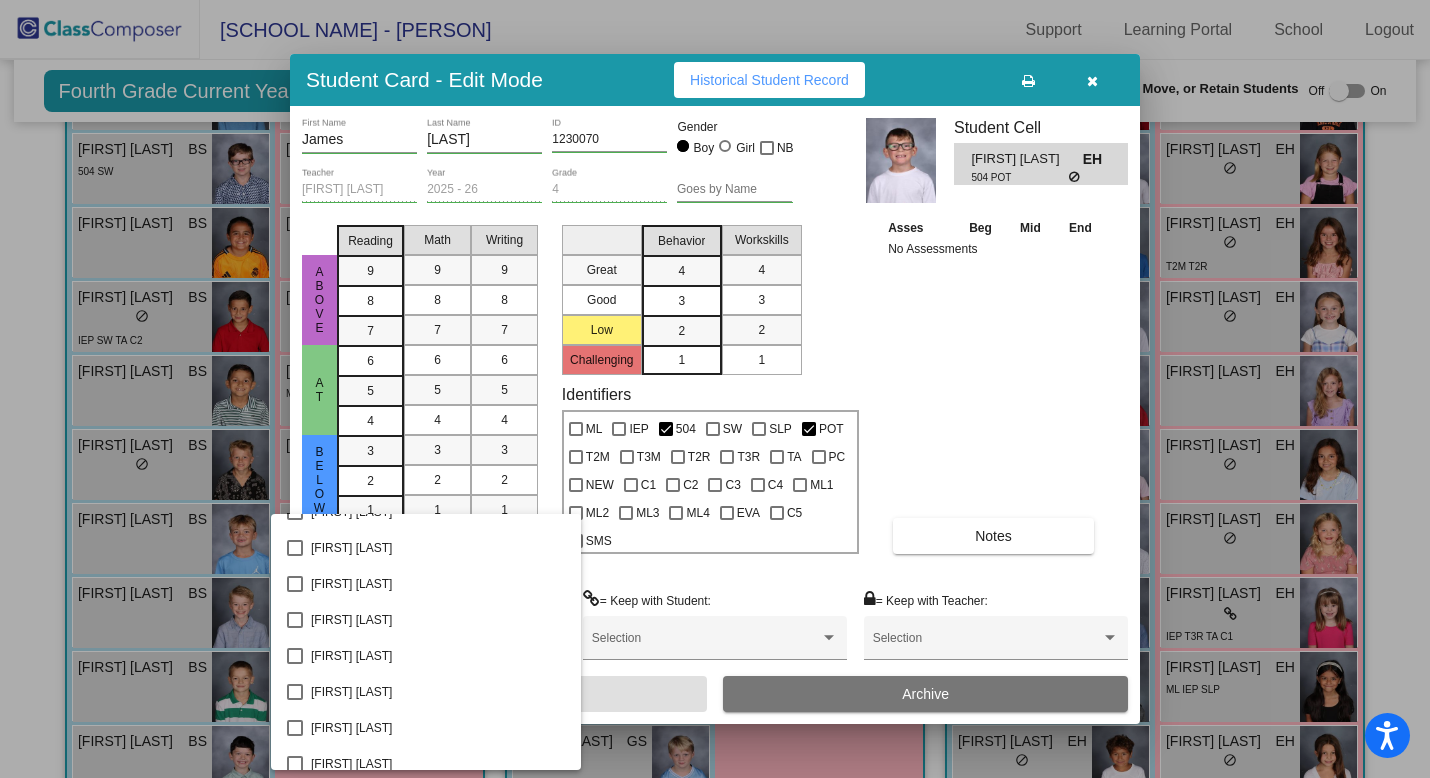 scroll, scrollTop: 3056, scrollLeft: 0, axis: vertical 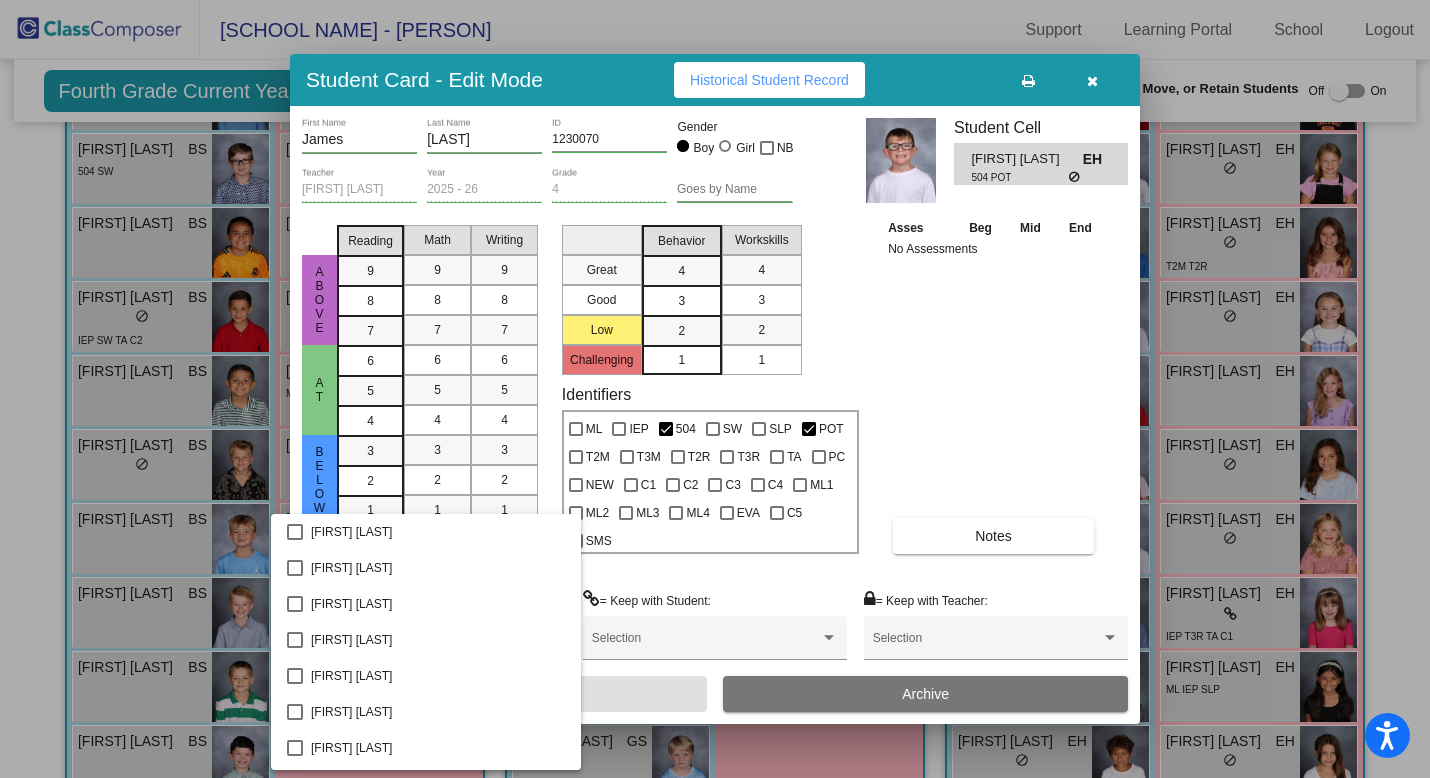 click at bounding box center [715, 389] 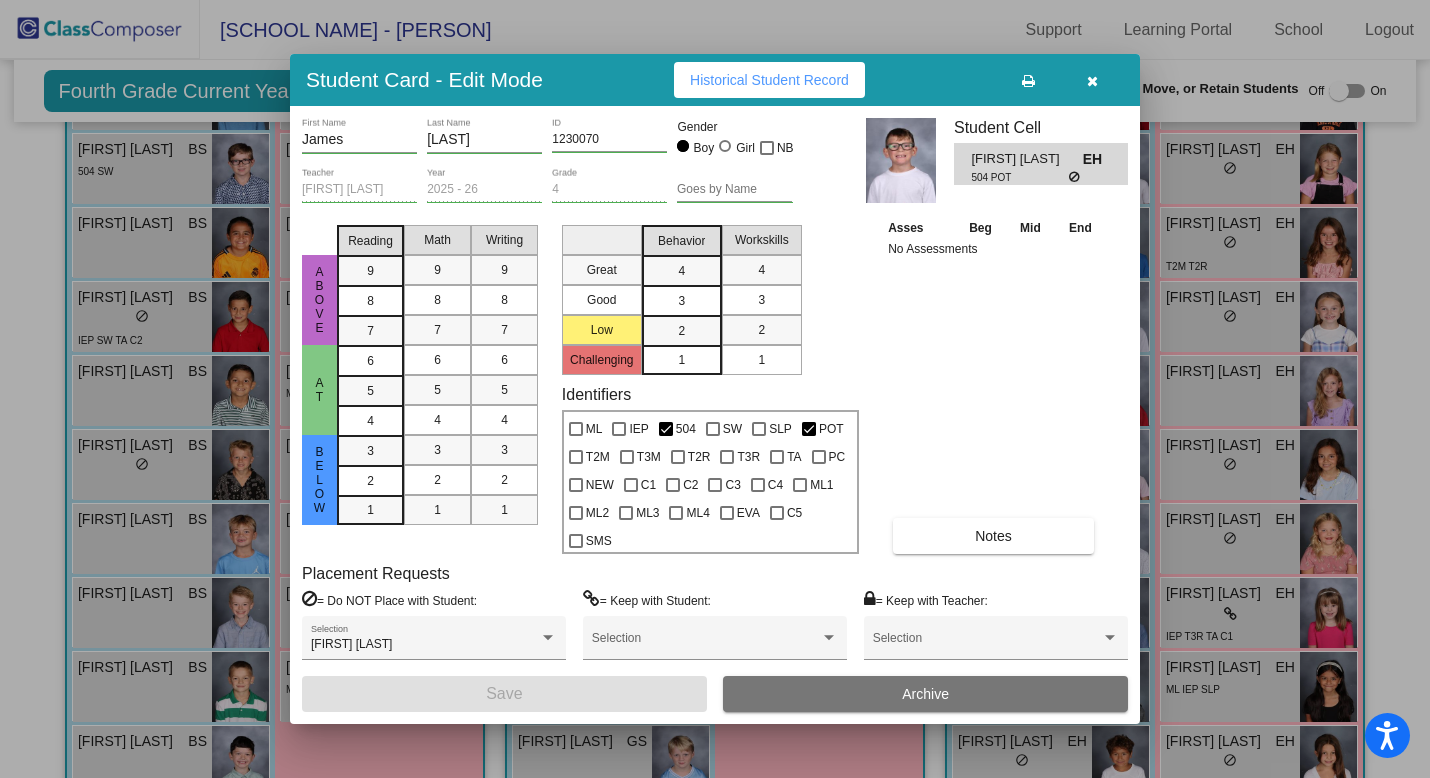 click at bounding box center (1092, 81) 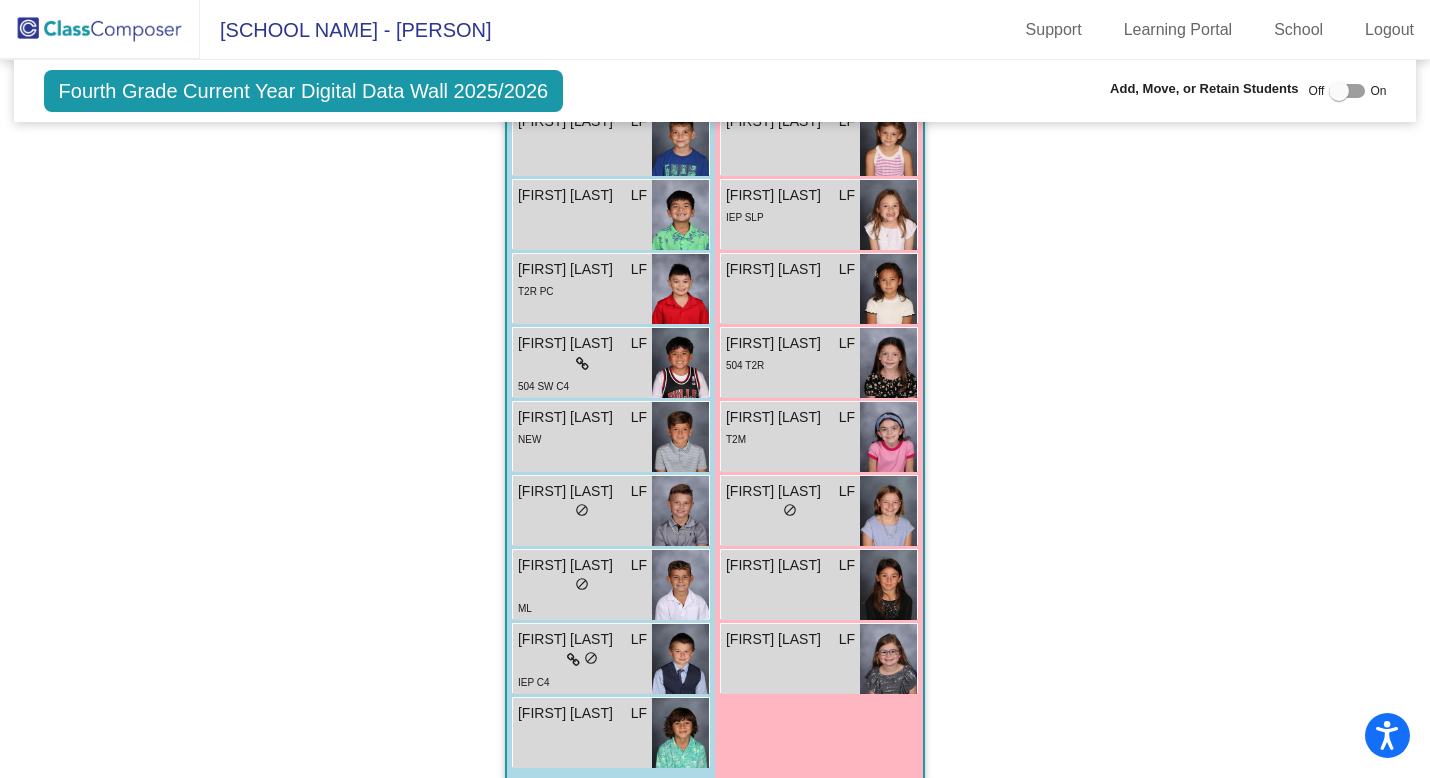 scroll, scrollTop: 1814, scrollLeft: 0, axis: vertical 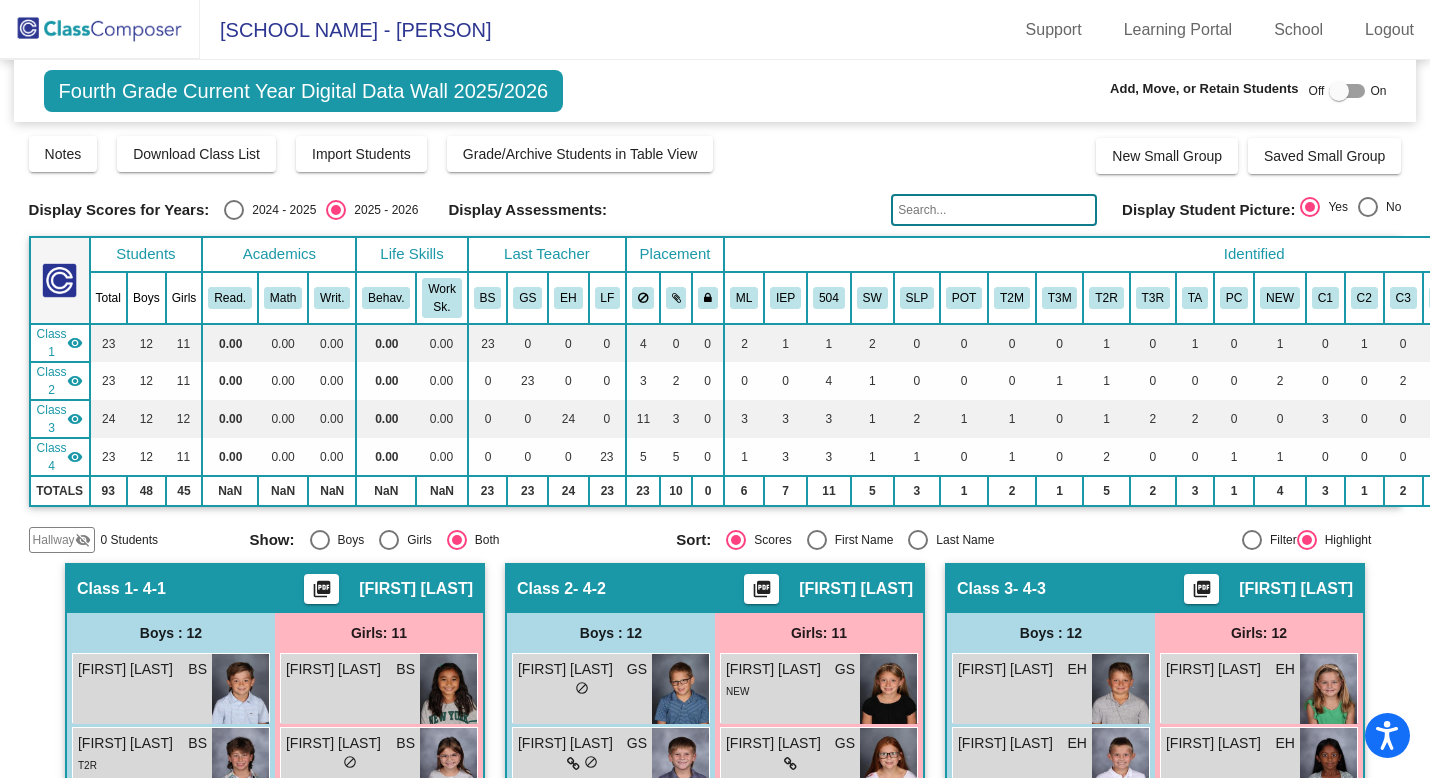 click 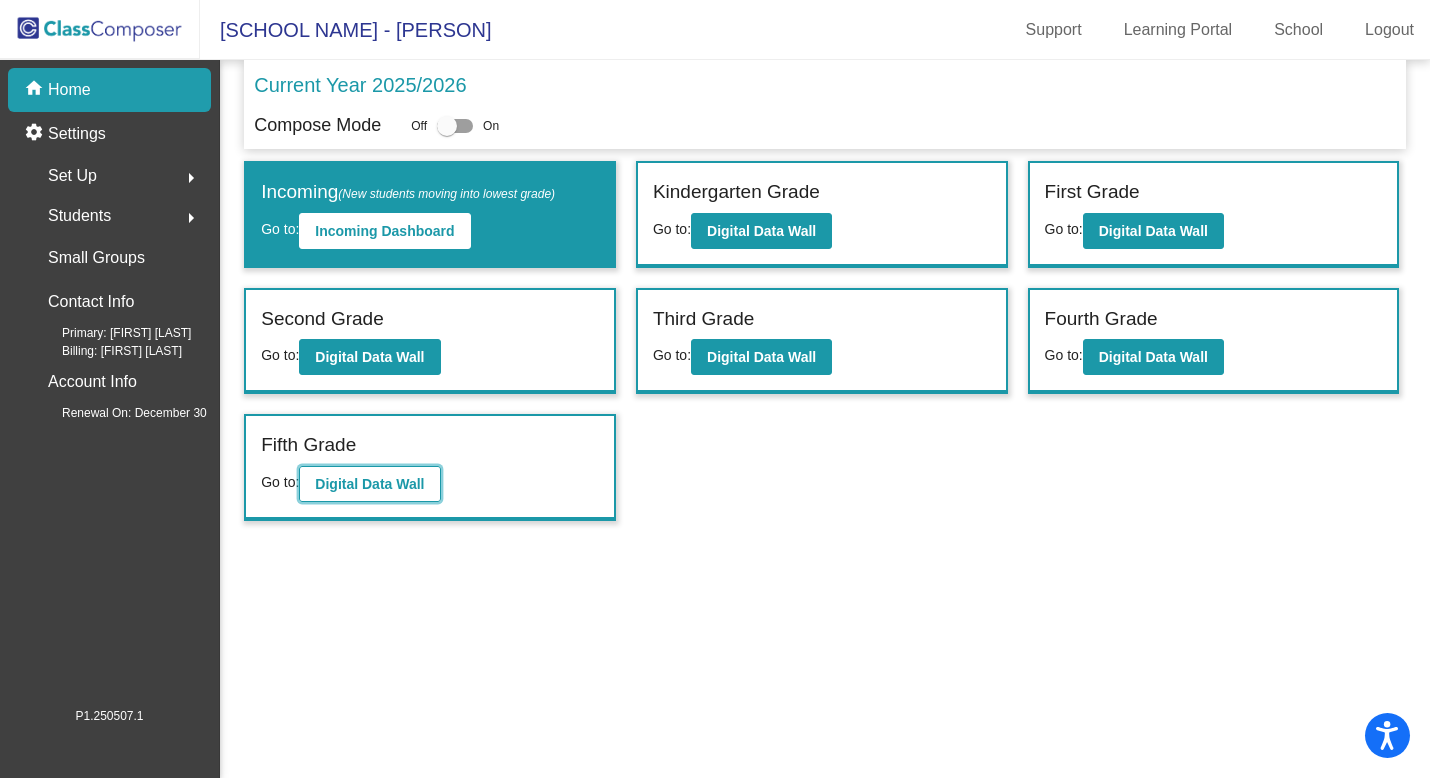 click on "Digital Data Wall" 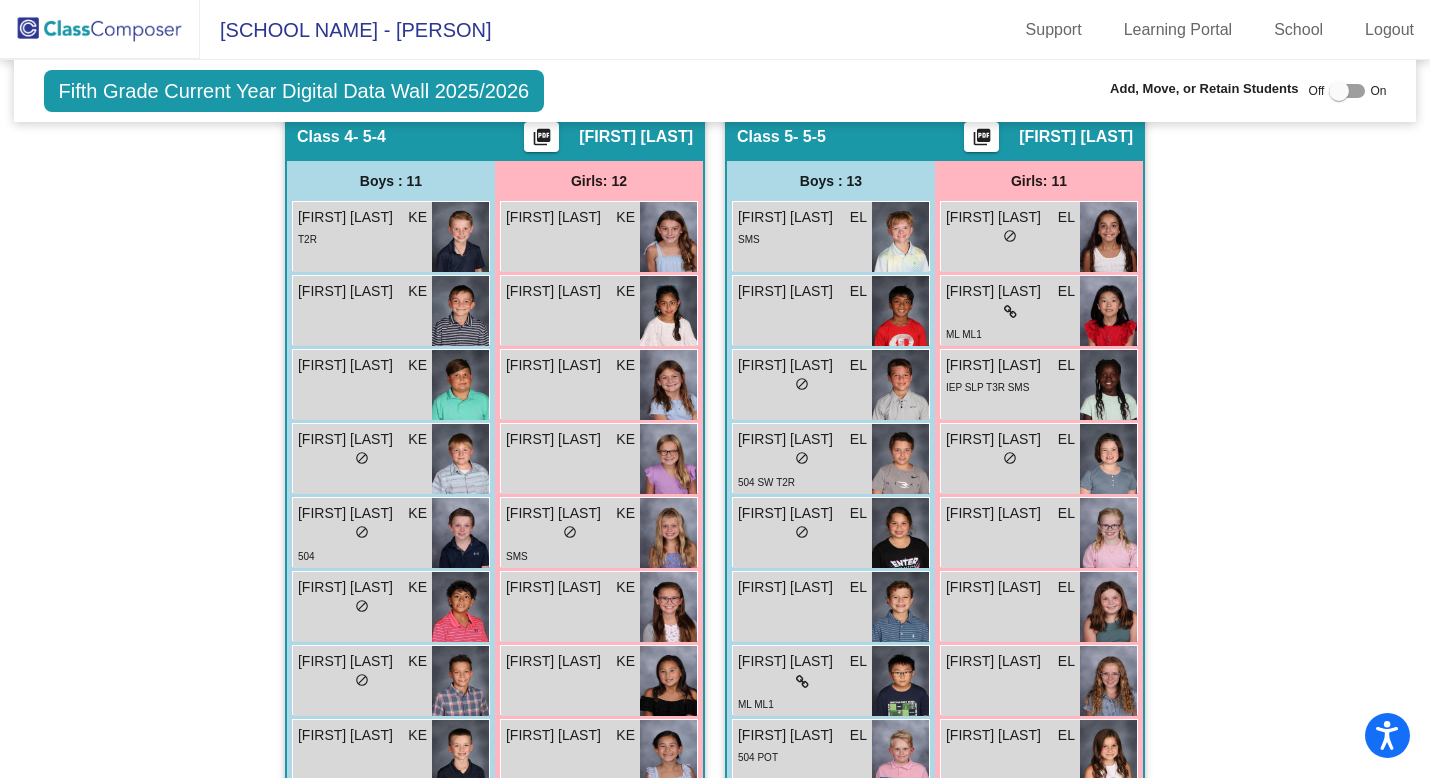 scroll, scrollTop: 1621, scrollLeft: 0, axis: vertical 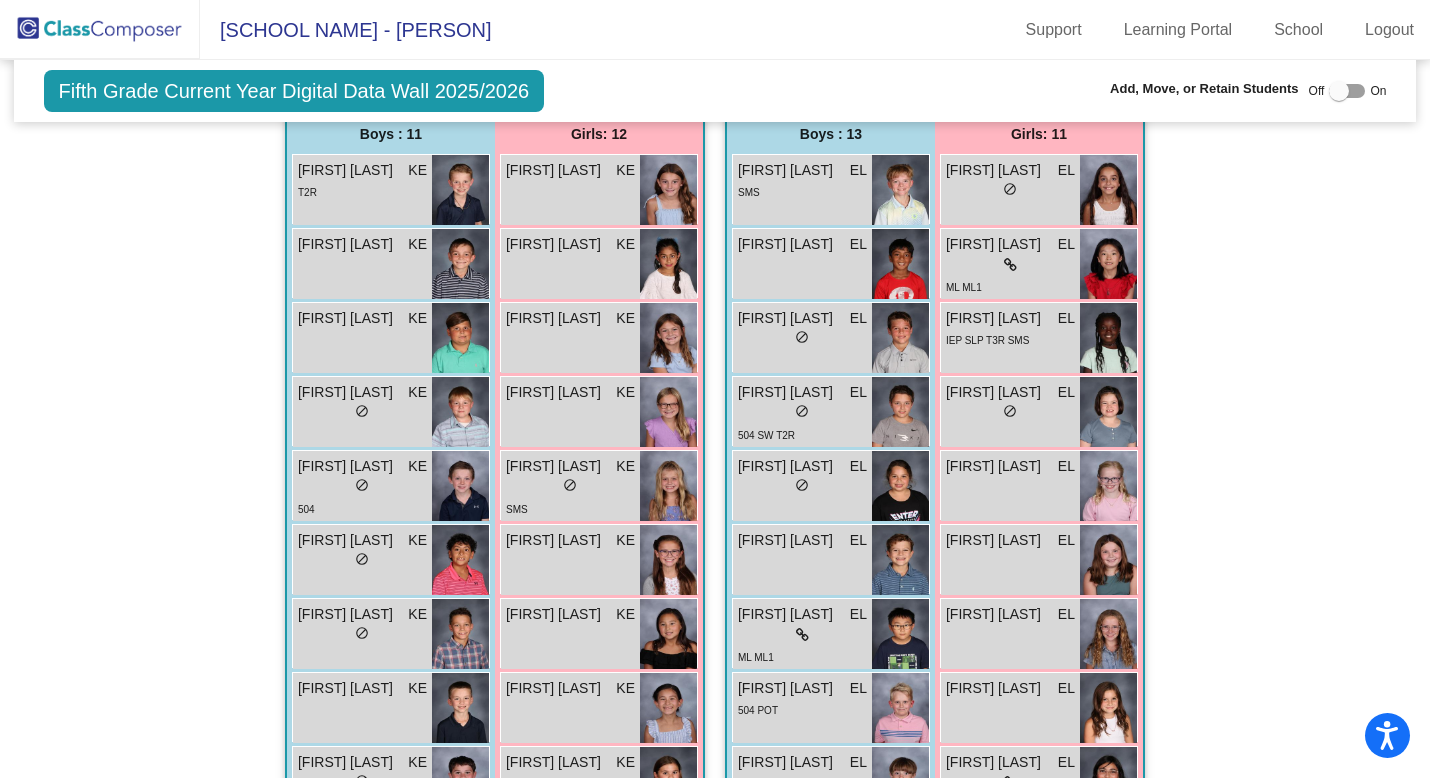 click on "Hallway   - Hallway Class  picture_as_pdf  Add Student  First Name Last Name Student Id  (Recommended)   Boy   Girl   Non Binary Add Close  Boys : 0    No Students   Girls: 0   No Students   Class 1   - 5-1  picture_as_pdf Christine Muhr  Add Student  First Name Last Name Student Id  (Recommended)   Boy   Girl   Non Binary Add Close  Boys : 13  Beckett Orlandino CM lock do_not_disturb_alt Benton Rathge CM lock do_not_disturb_alt Blake Grotjan CM lock do_not_disturb_alt Brayden Creamer CM lock do_not_disturb_alt SLP Casey Chaplin CM lock do_not_disturb_alt Charles Heavrin CM lock do_not_disturb_alt 504 T3R Charles Koleczek CM lock do_not_disturb_alt Giuseppe Giacalone CM lock do_not_disturb_alt Harrison Barfell CM lock do_not_disturb_alt Henry Malloy CM lock do_not_disturb_alt IEP 504 SW James Lee CM lock do_not_disturb_alt Julian Dominguez CM lock do_not_disturb_alt Matthew Szabo CM lock do_not_disturb_alt Girls: 11 Amelia Murray CM lock do_not_disturb_alt IEP SW SLP POT Avery James CM lock CM lock 504" 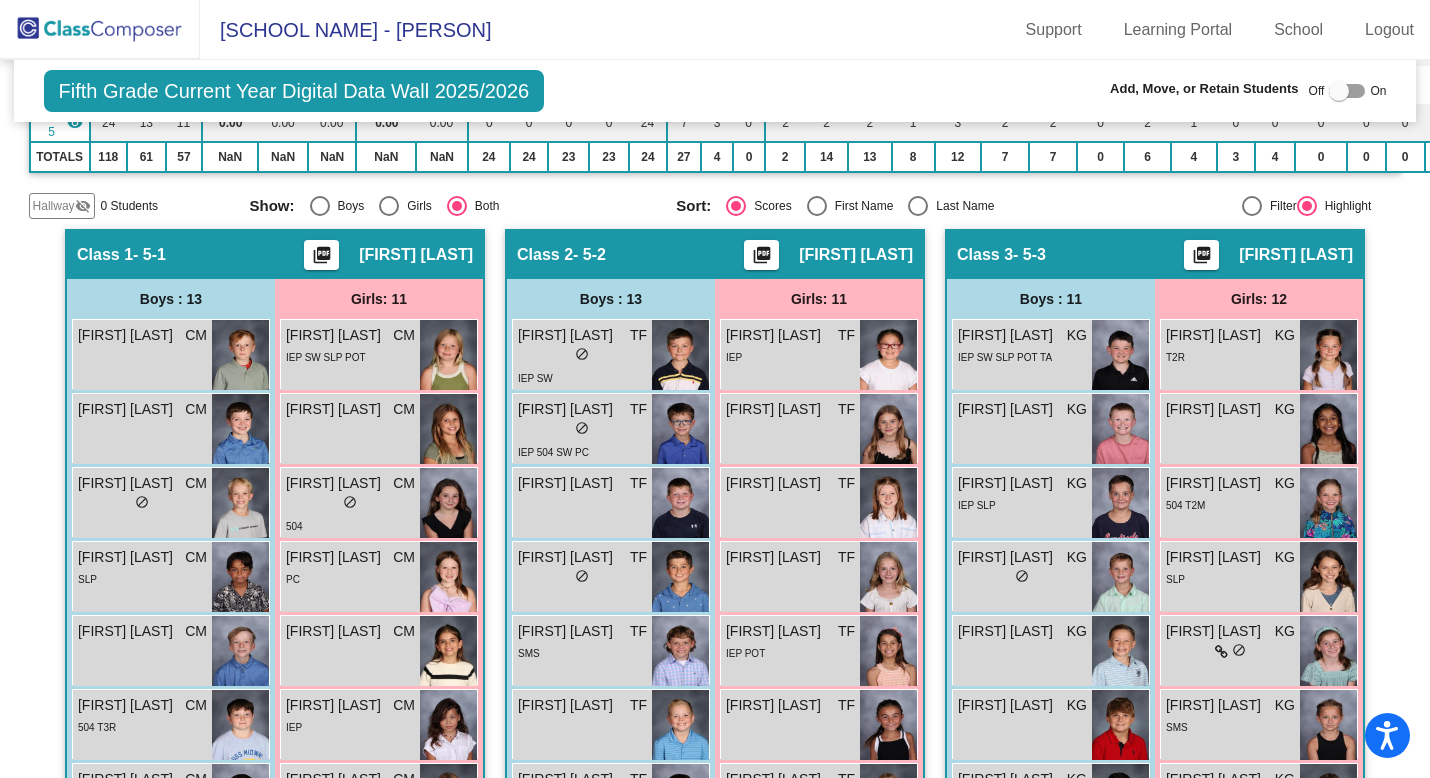 scroll, scrollTop: 0, scrollLeft: 0, axis: both 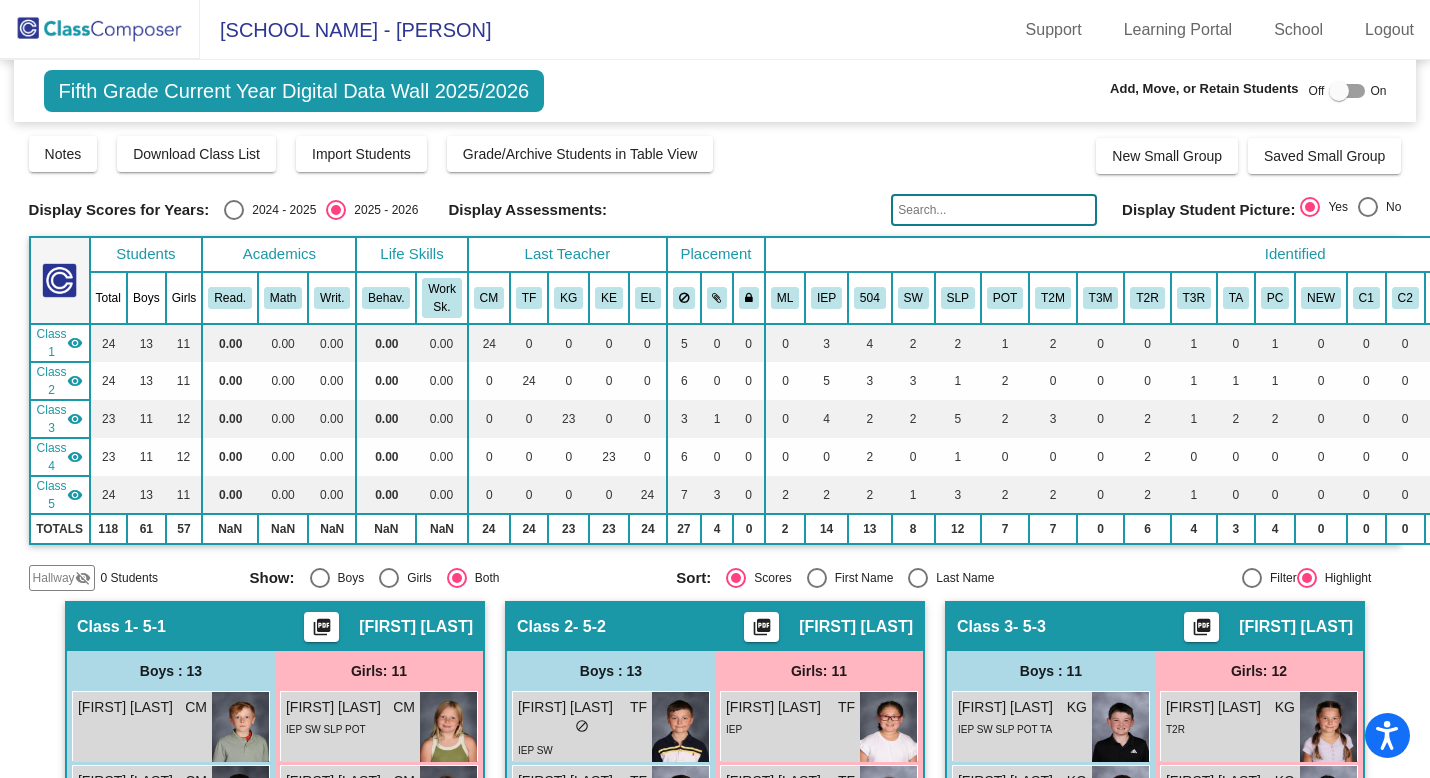 click on "Fifth Grade Current Year Digital Data Wall 2025/2026  Add, Move, or Retain Students Off   On  Incoming   Digital Data Wall" 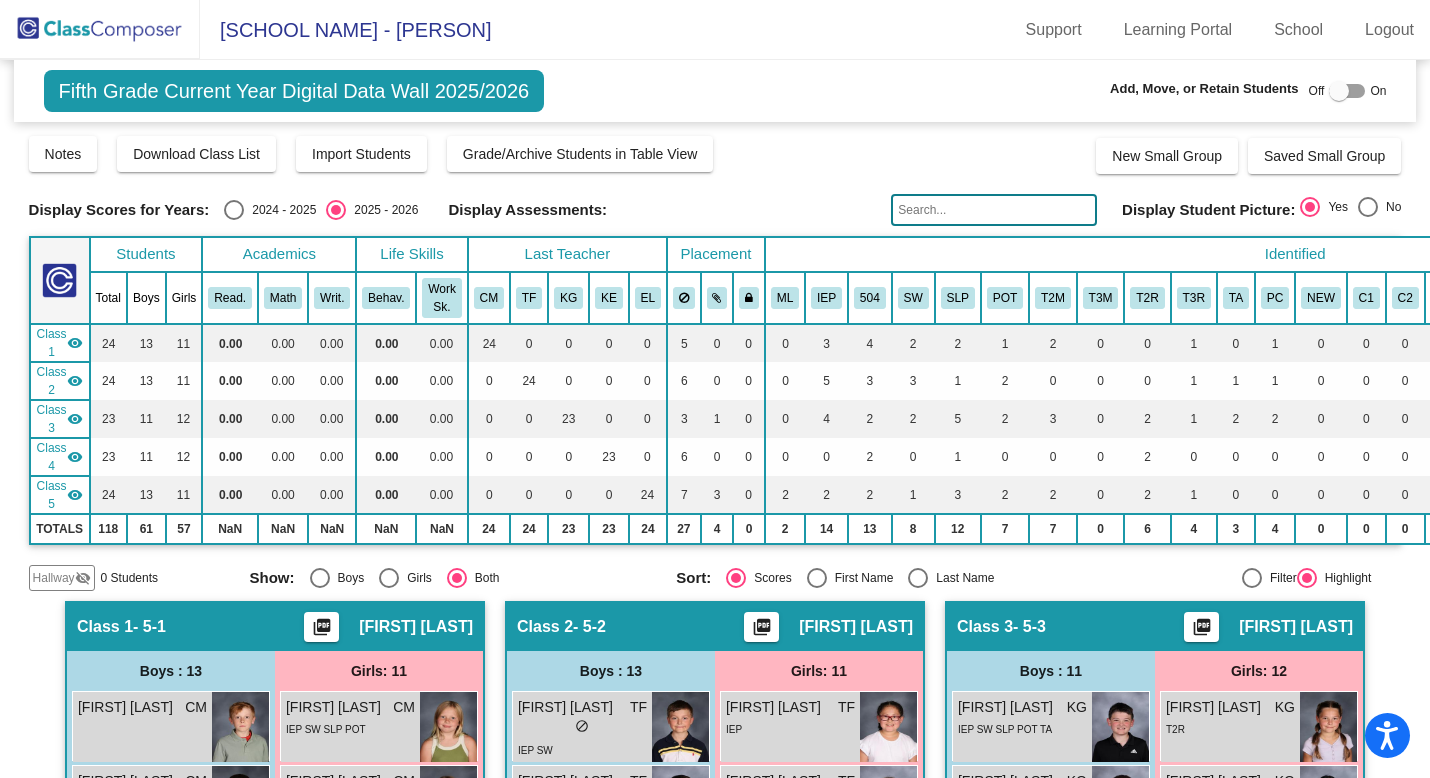 click on "Olive-Mary Stitt Elementary - Erin Support Learning Portal School Logout" 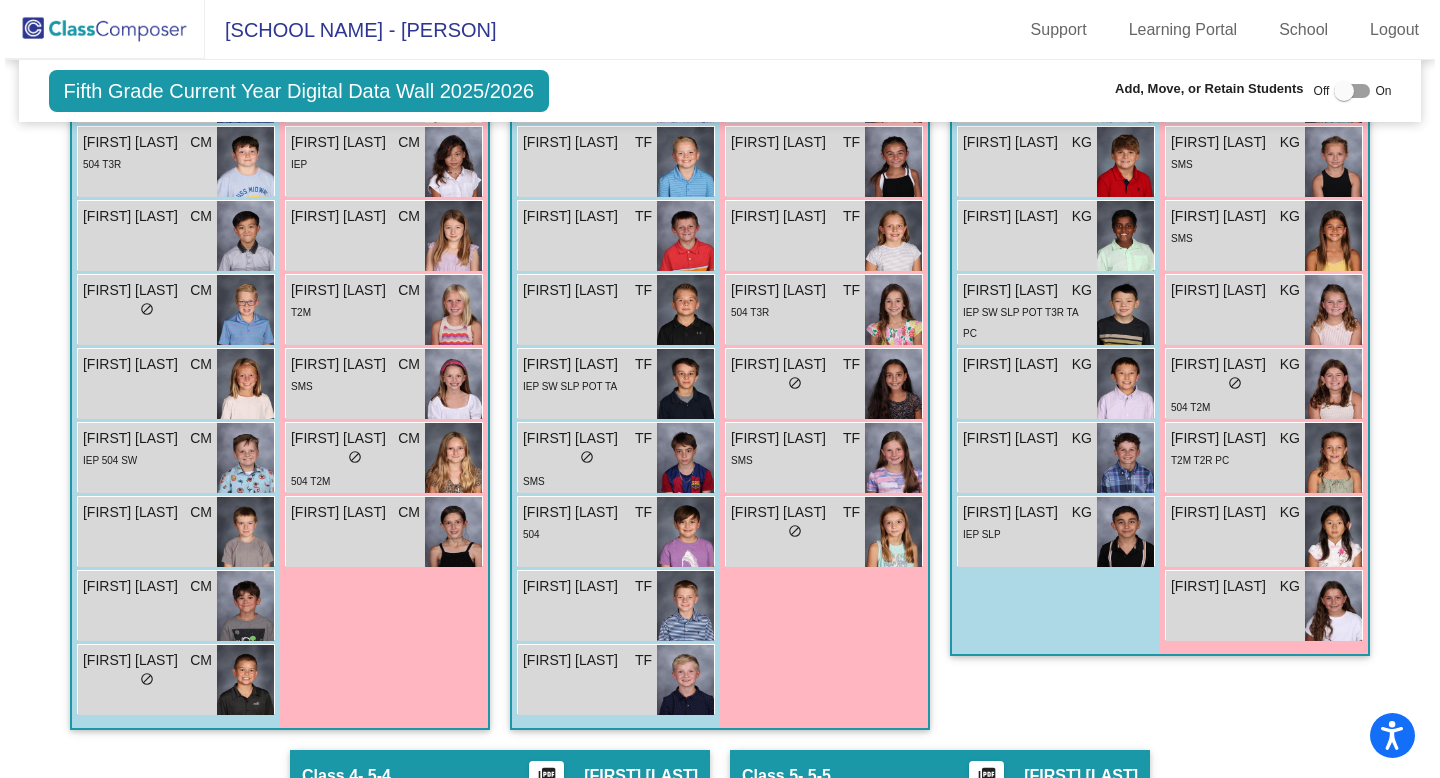 scroll, scrollTop: 0, scrollLeft: 0, axis: both 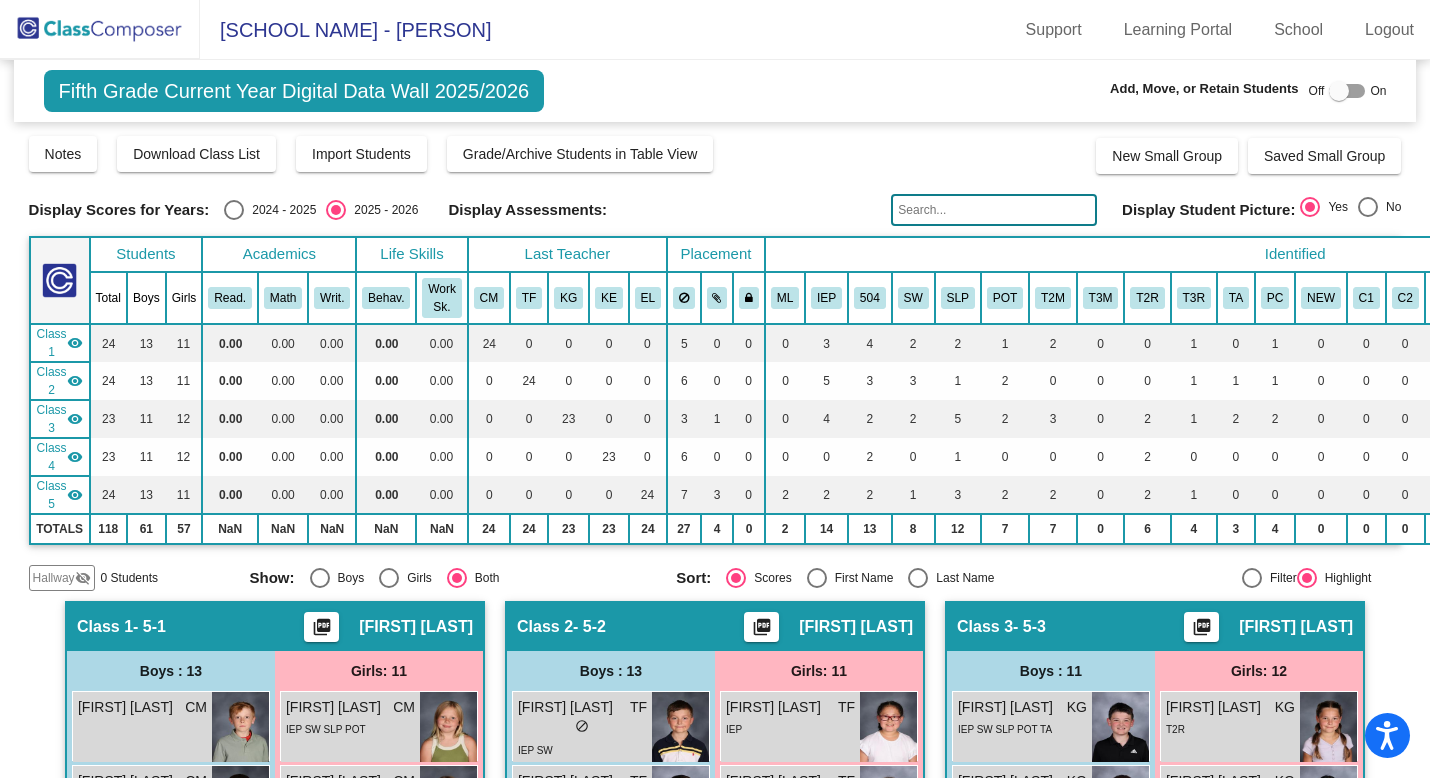 click 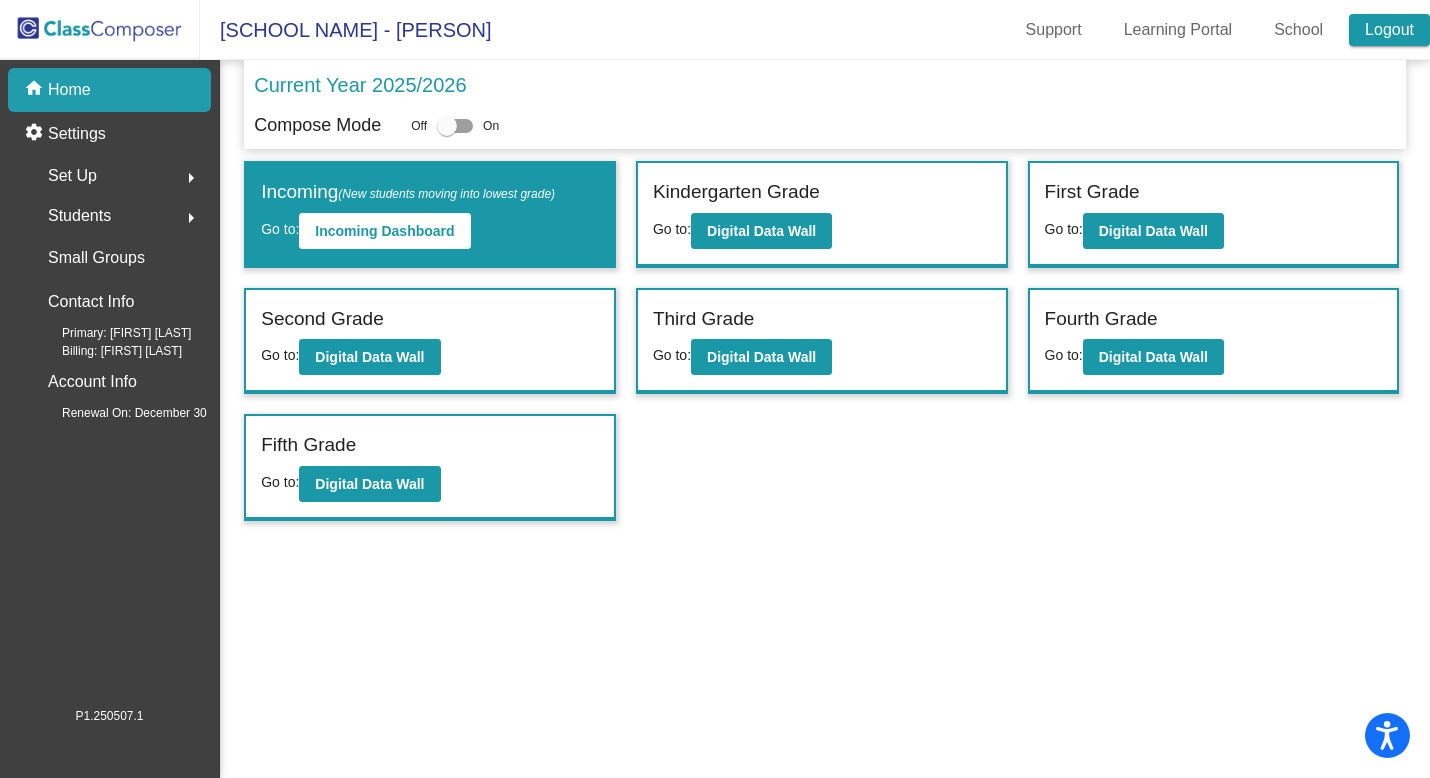 click on "Logout" 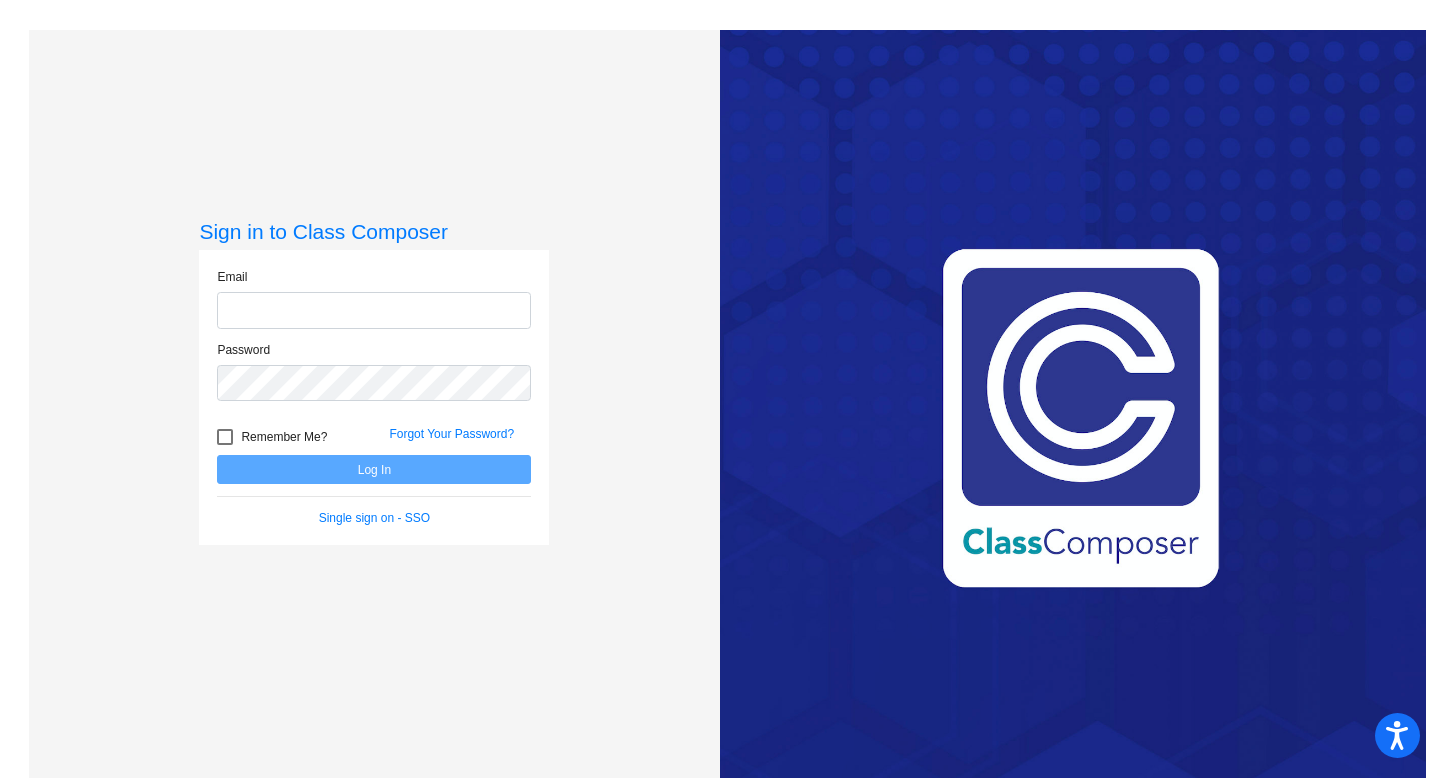 type on "edavis@sd25.org" 